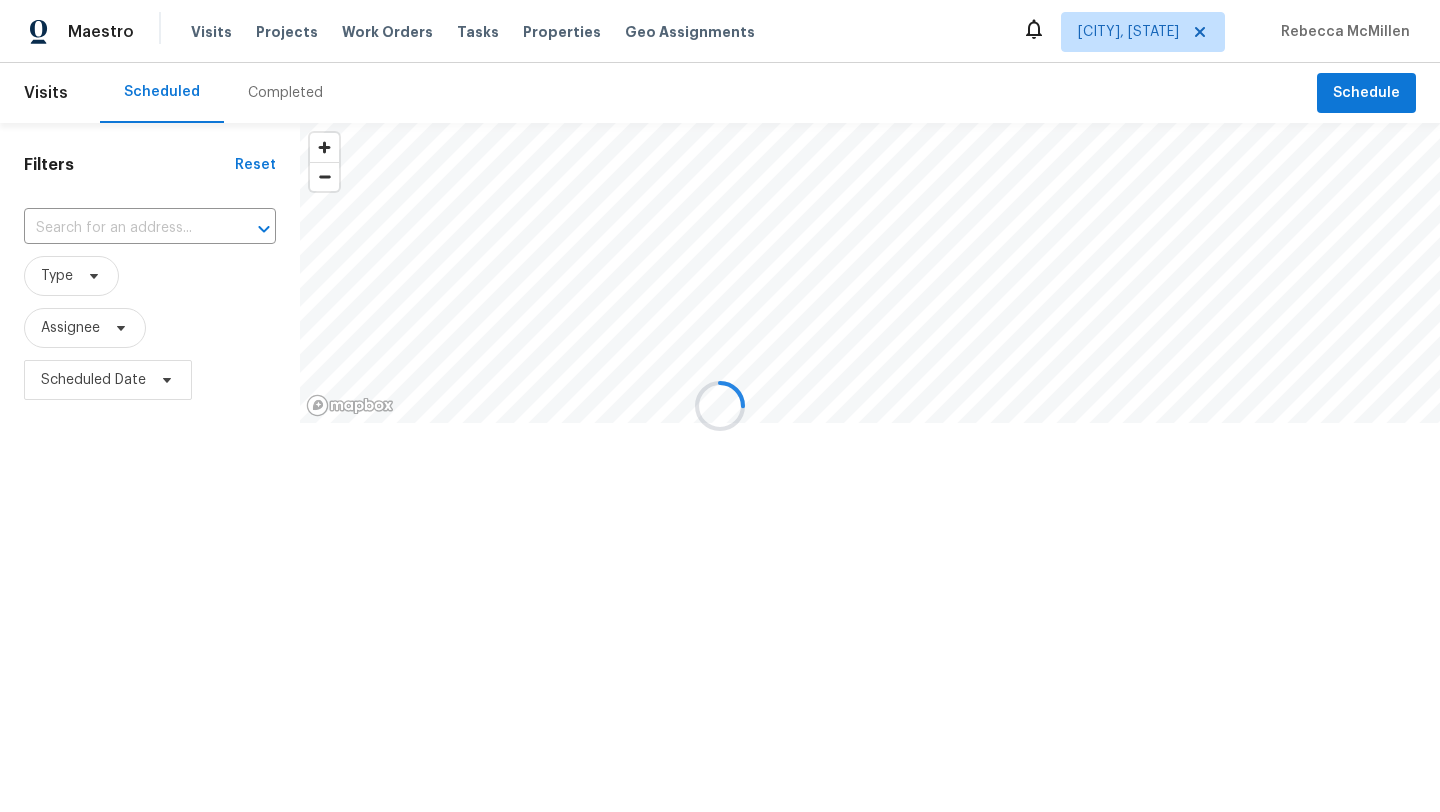 scroll, scrollTop: 0, scrollLeft: 0, axis: both 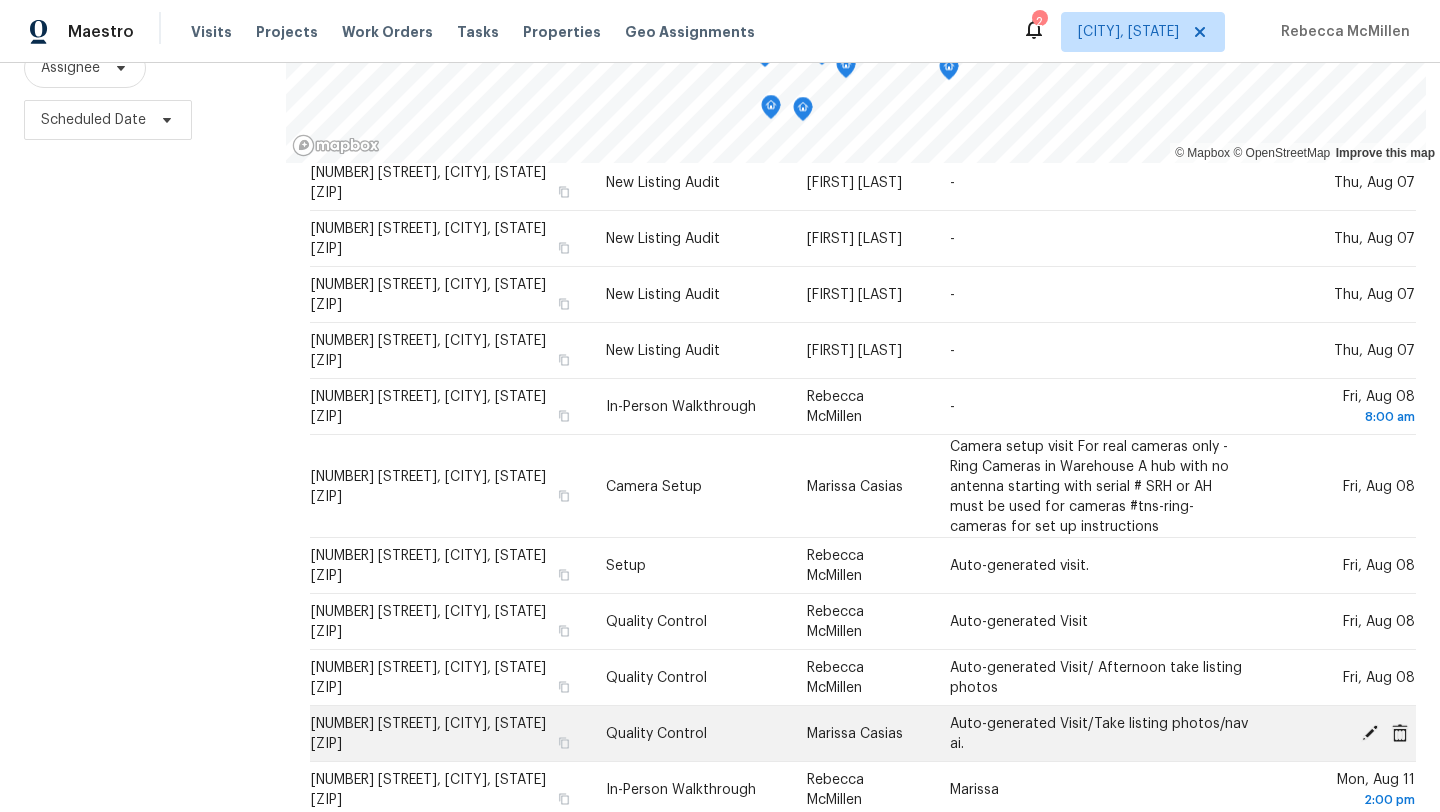 click 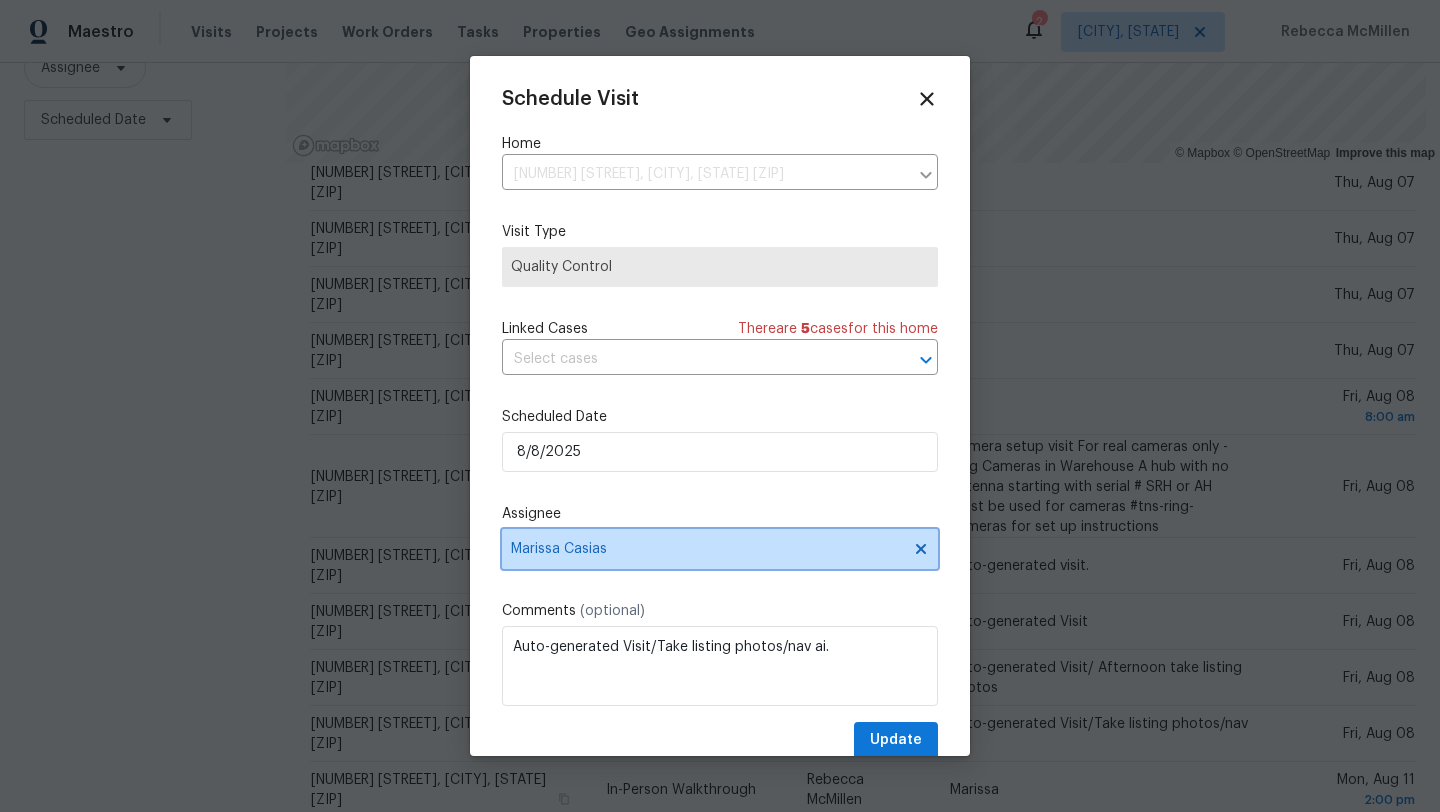 click on "Marissa Casias" at bounding box center [707, 549] 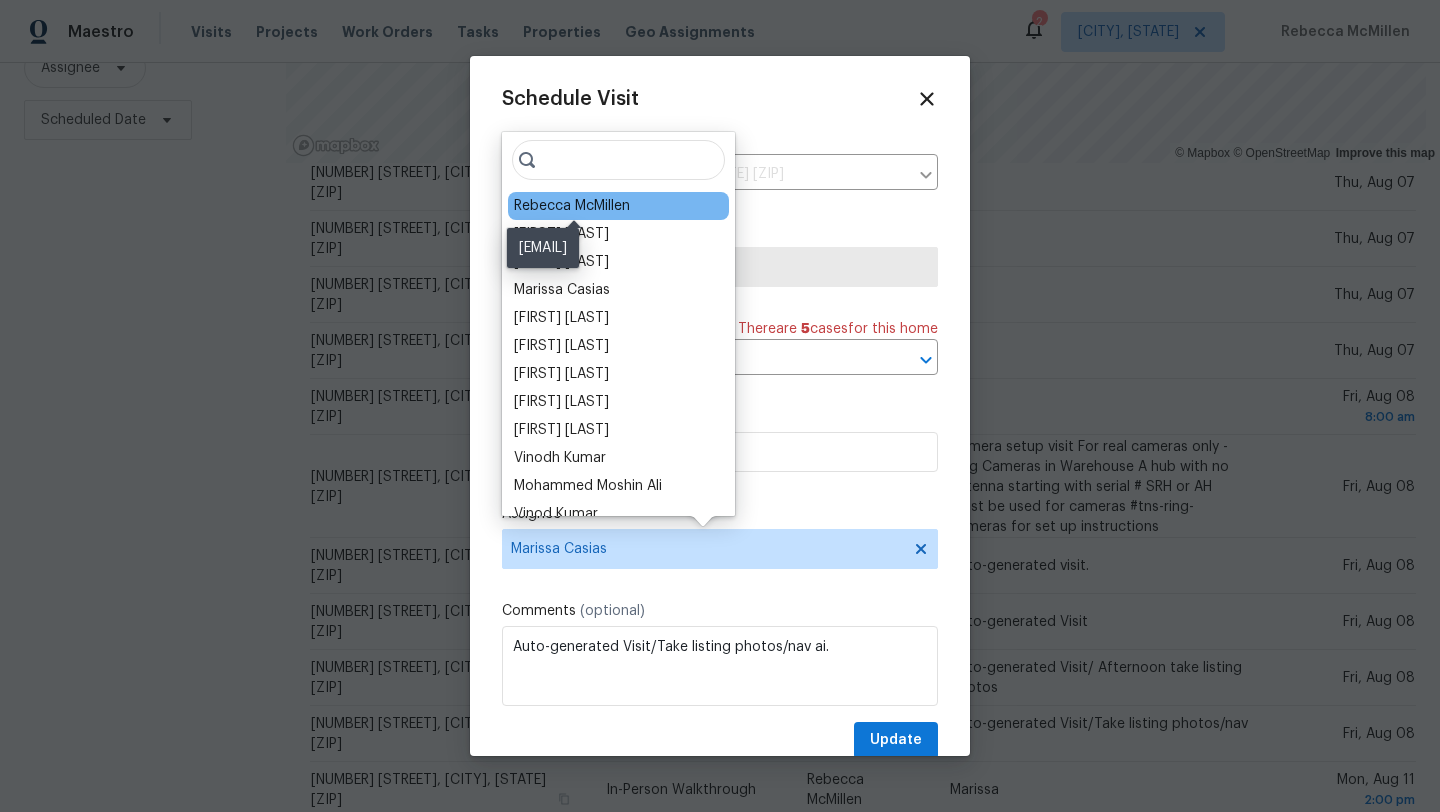click on "Rebecca McMillen" at bounding box center [572, 206] 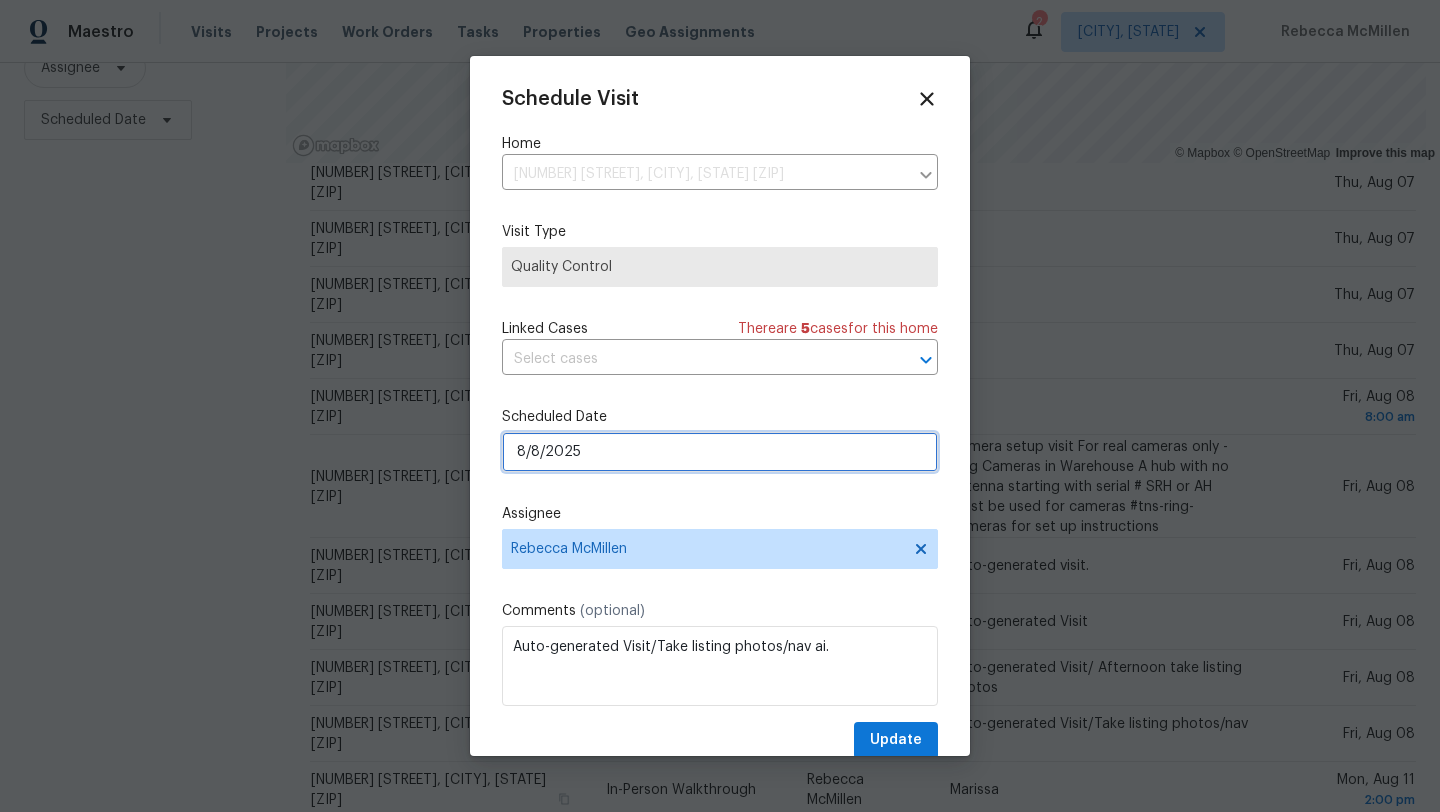 click on "8/8/2025" at bounding box center [720, 452] 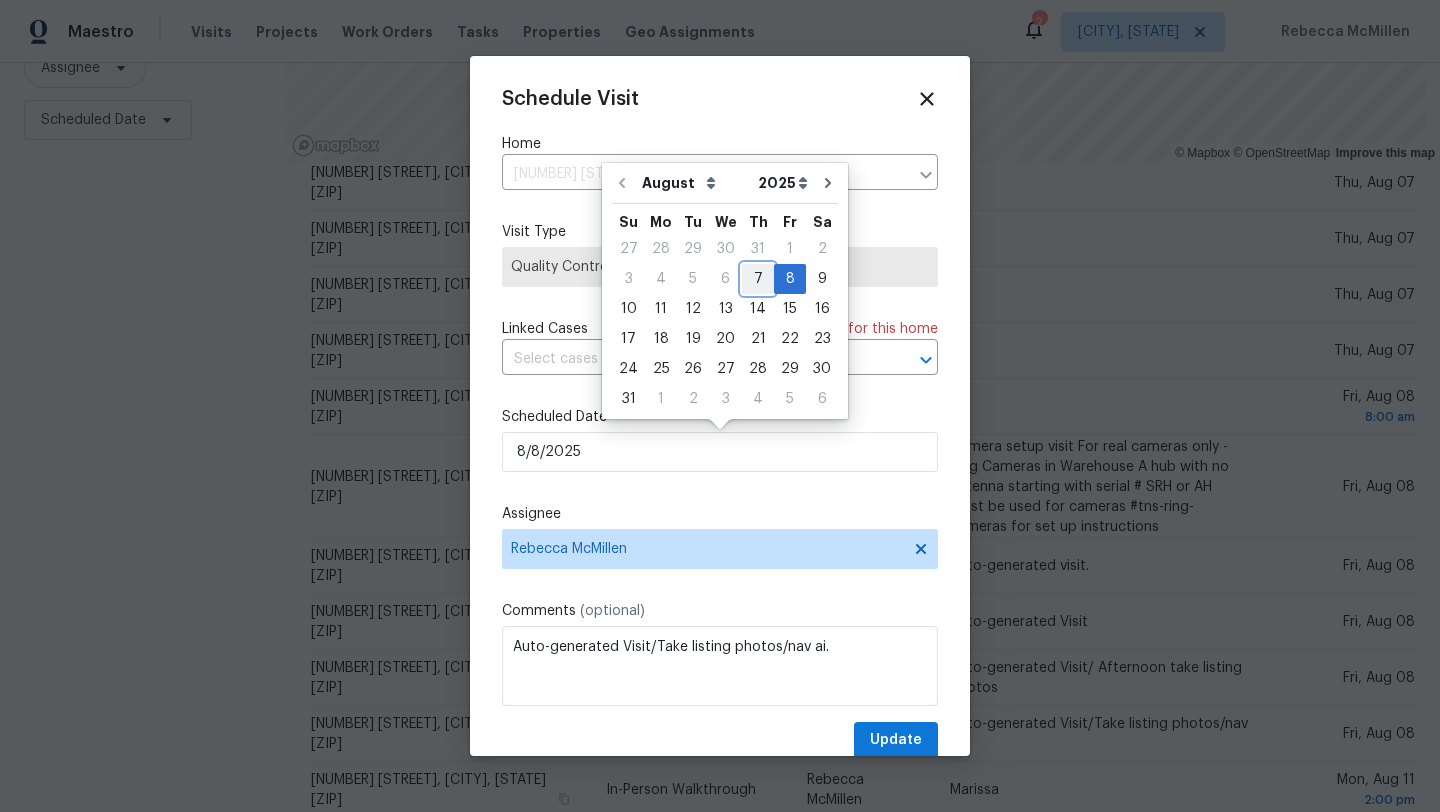 click on "7" at bounding box center [758, 279] 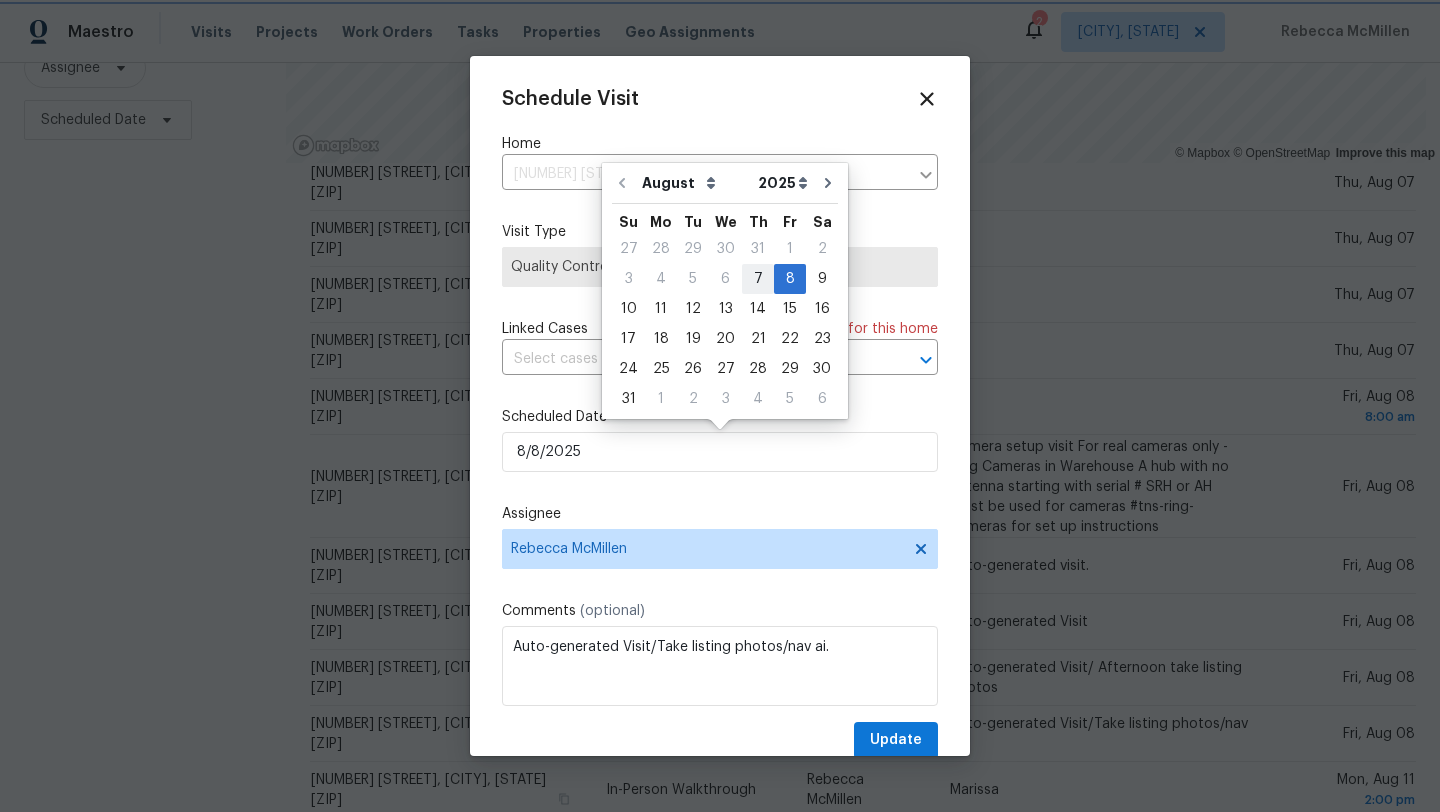 type on "8/7/2025" 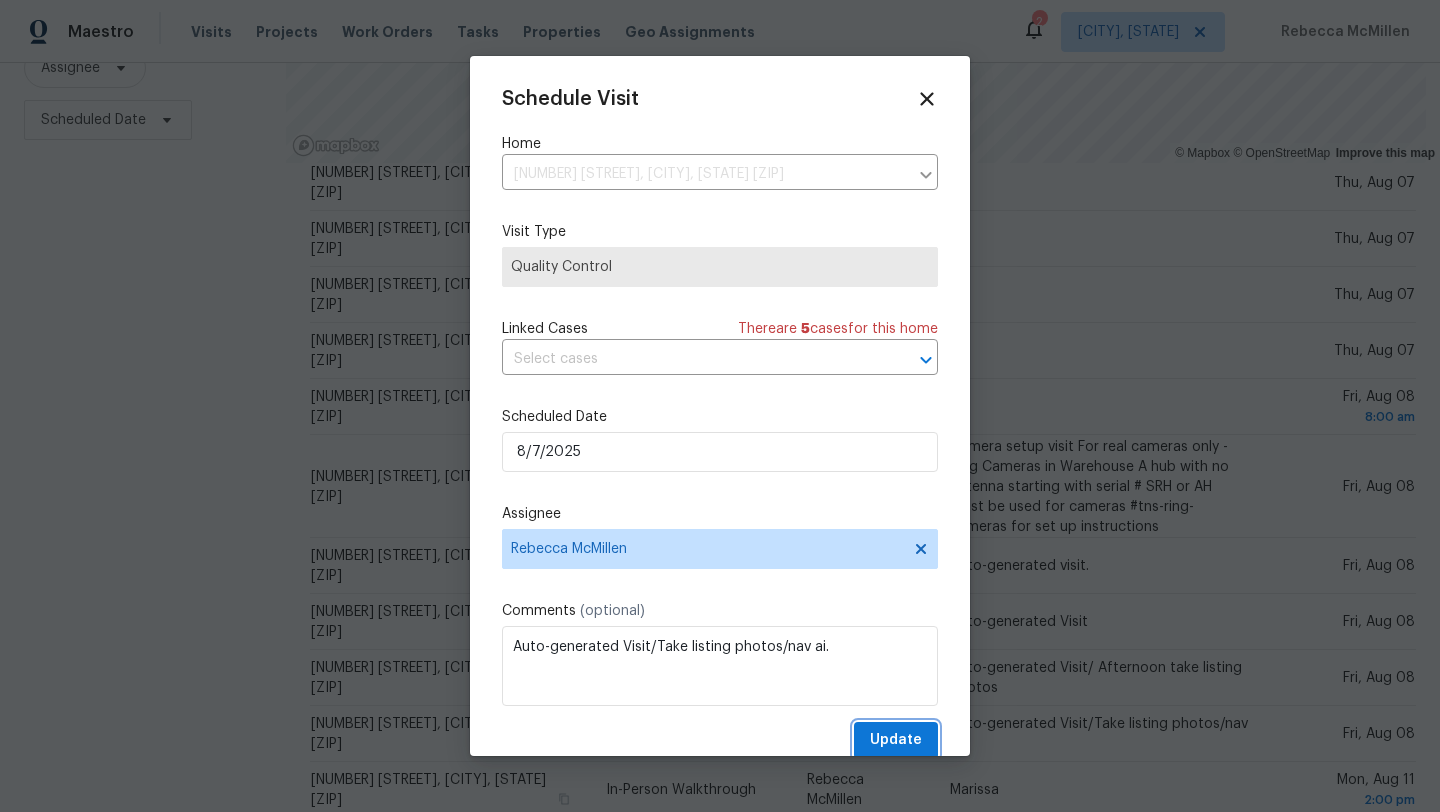 click on "Update" at bounding box center [896, 740] 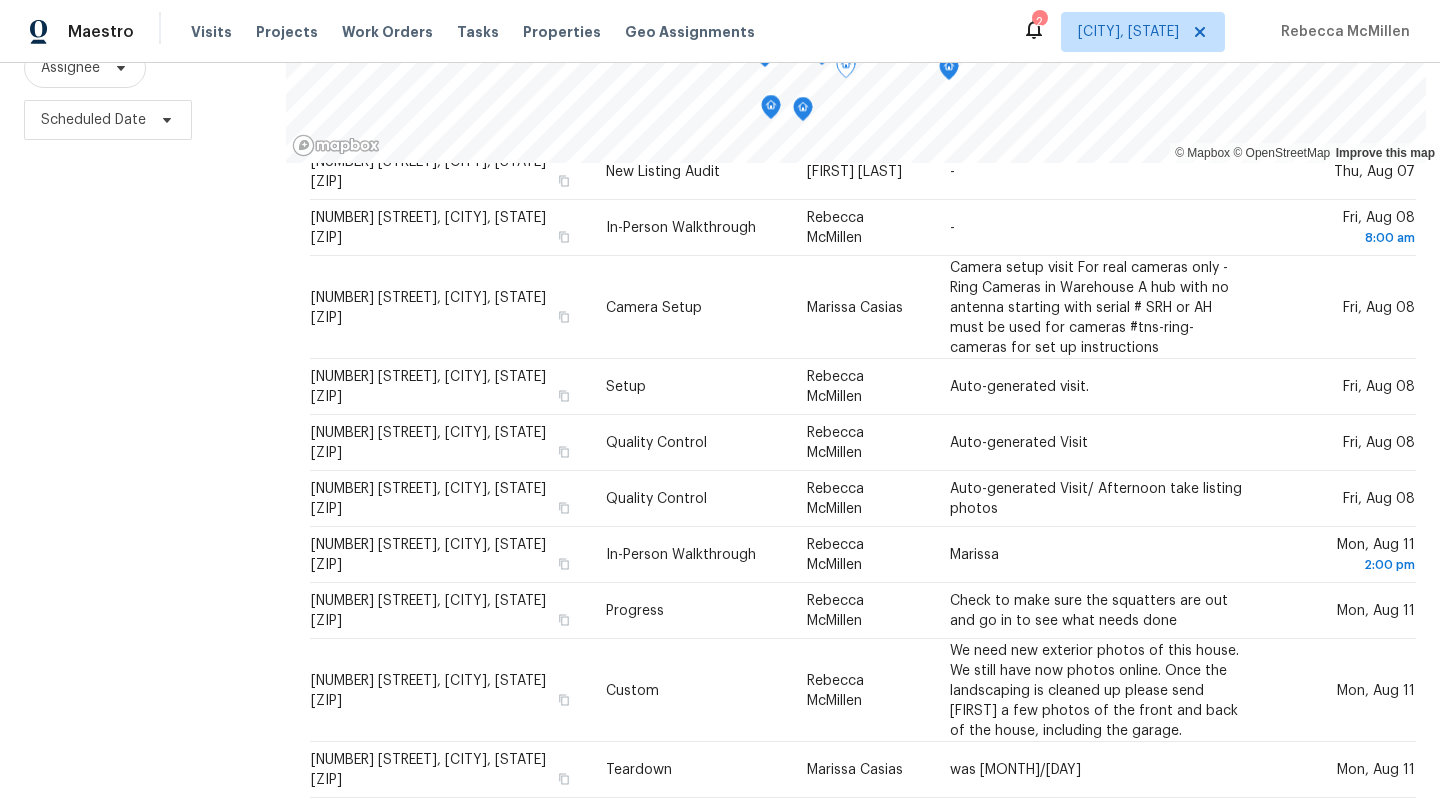scroll, scrollTop: 671, scrollLeft: 0, axis: vertical 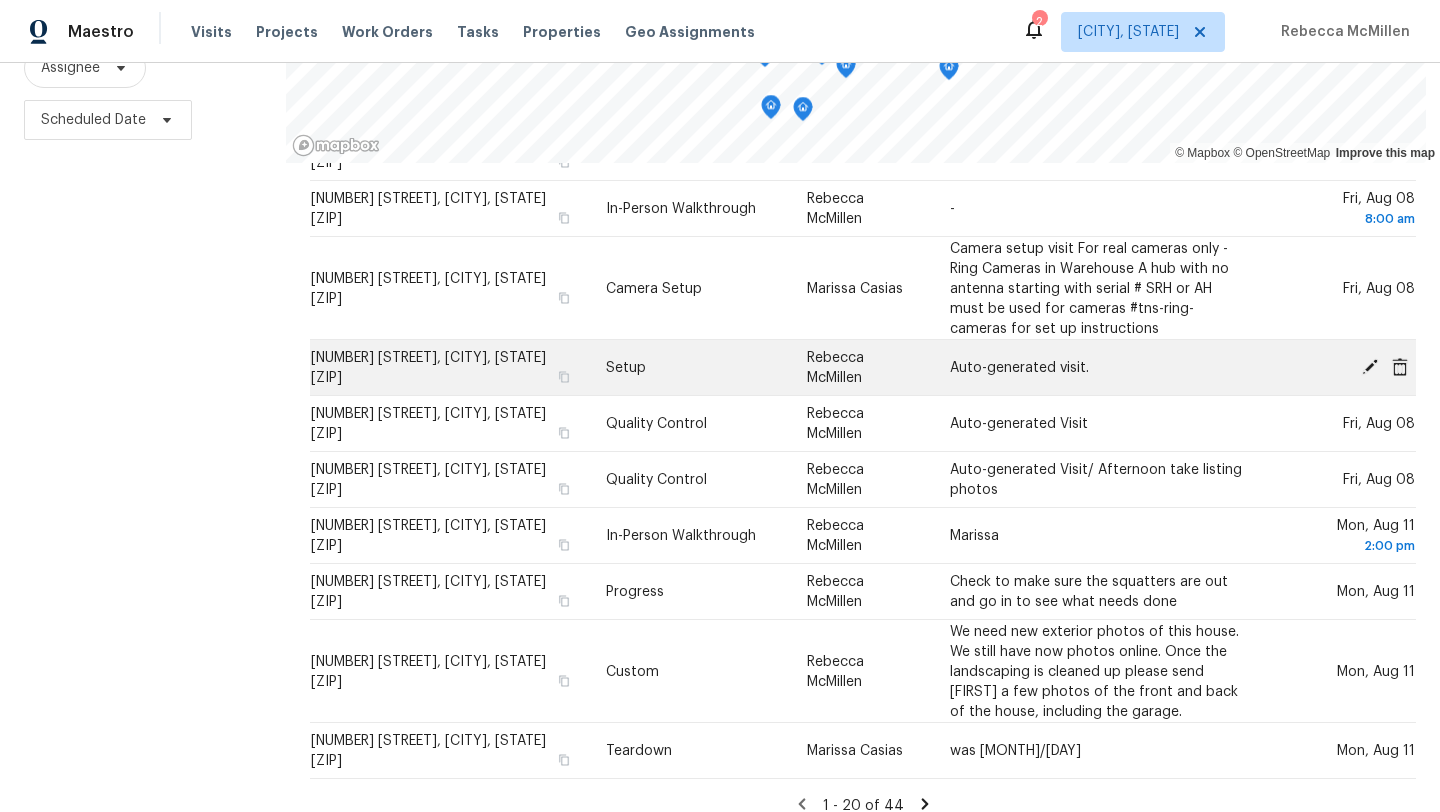 click 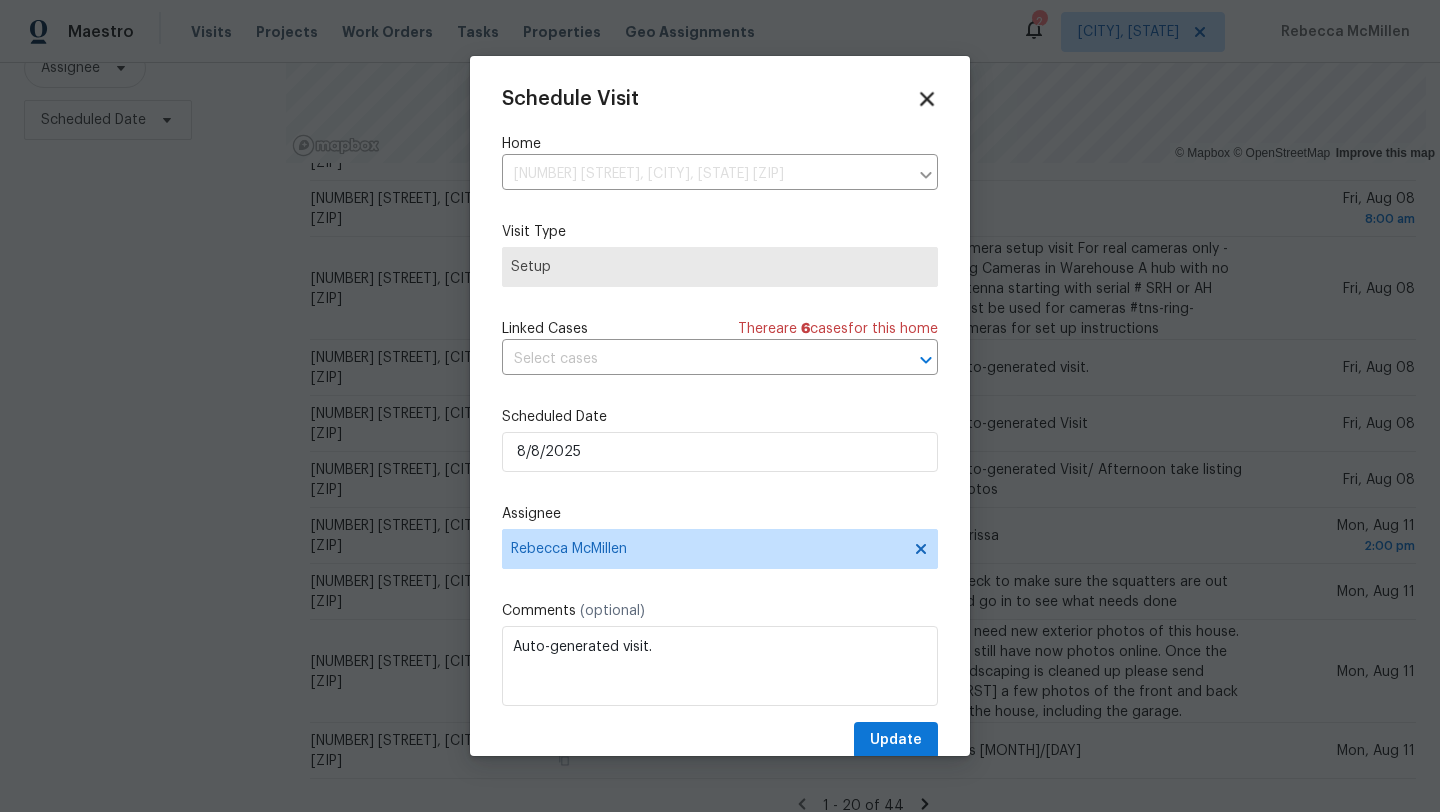 click 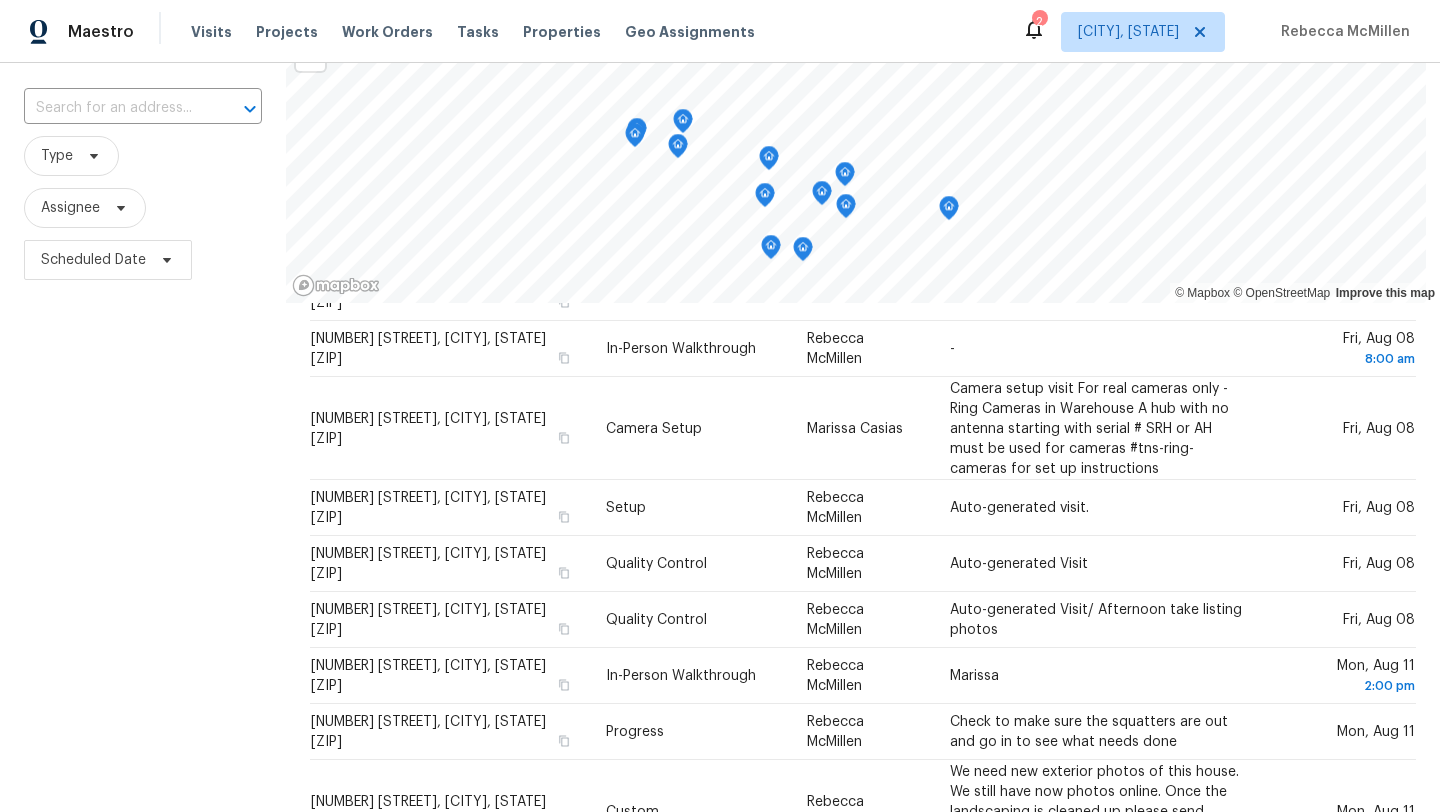 scroll, scrollTop: 0, scrollLeft: 0, axis: both 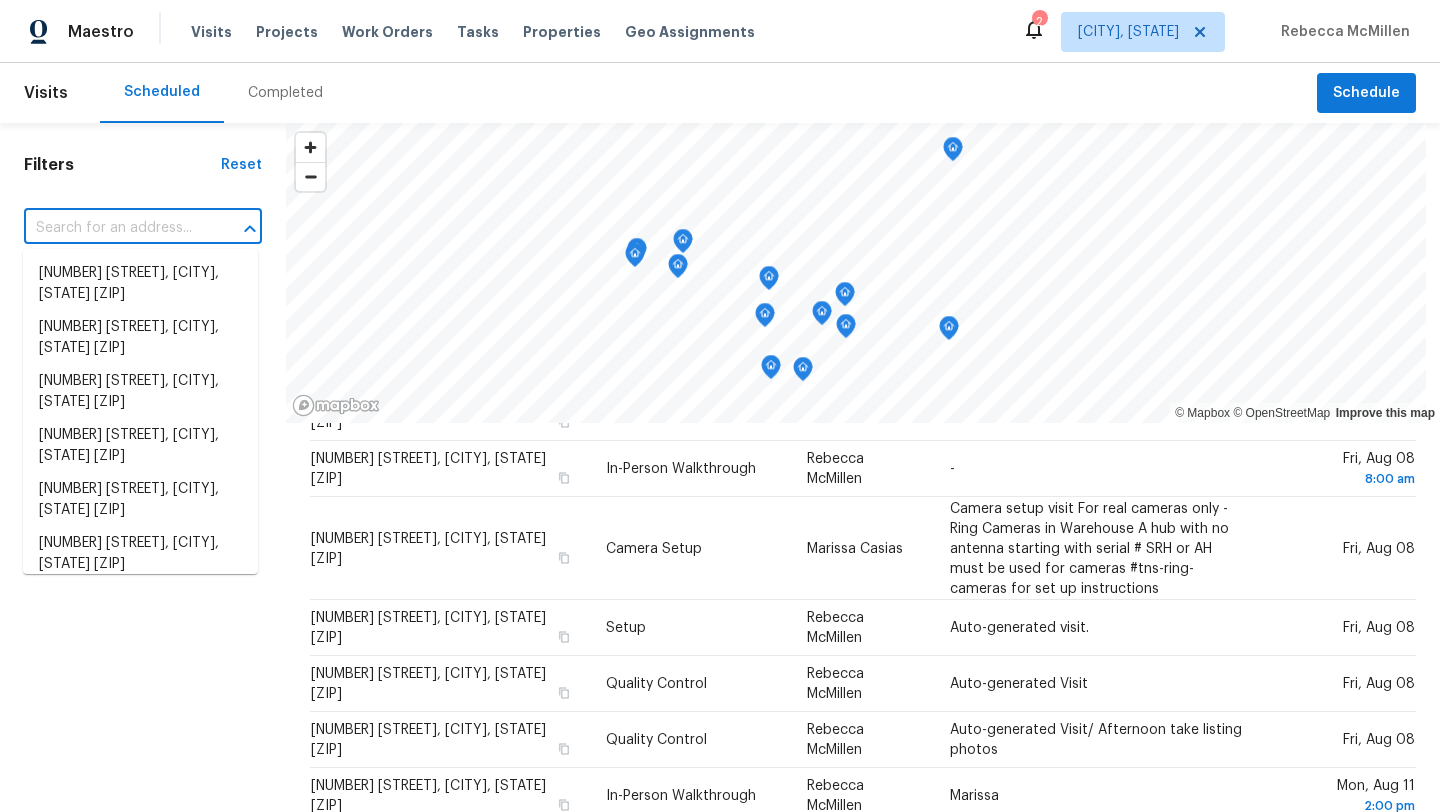 click at bounding box center [115, 228] 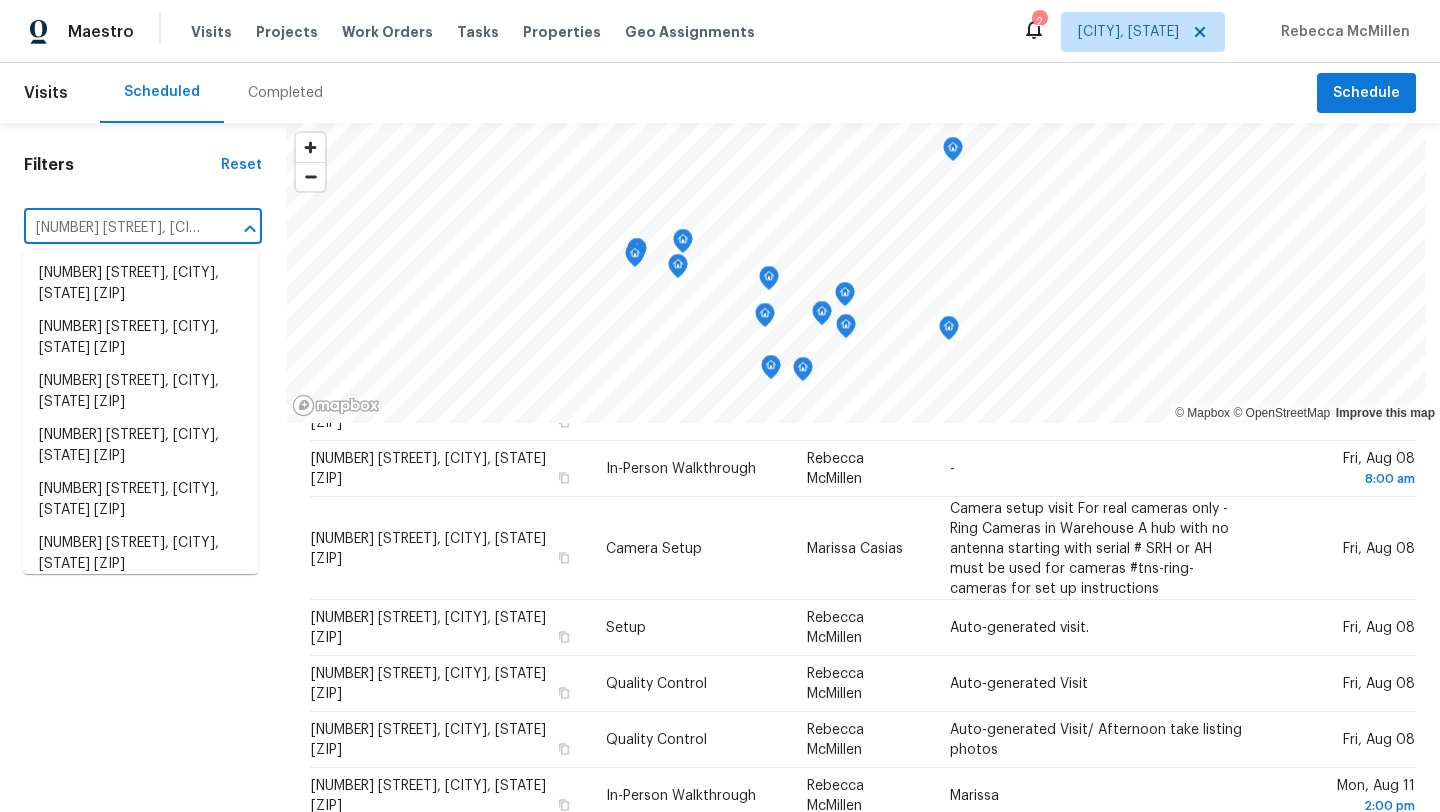 scroll, scrollTop: 0, scrollLeft: 68, axis: horizontal 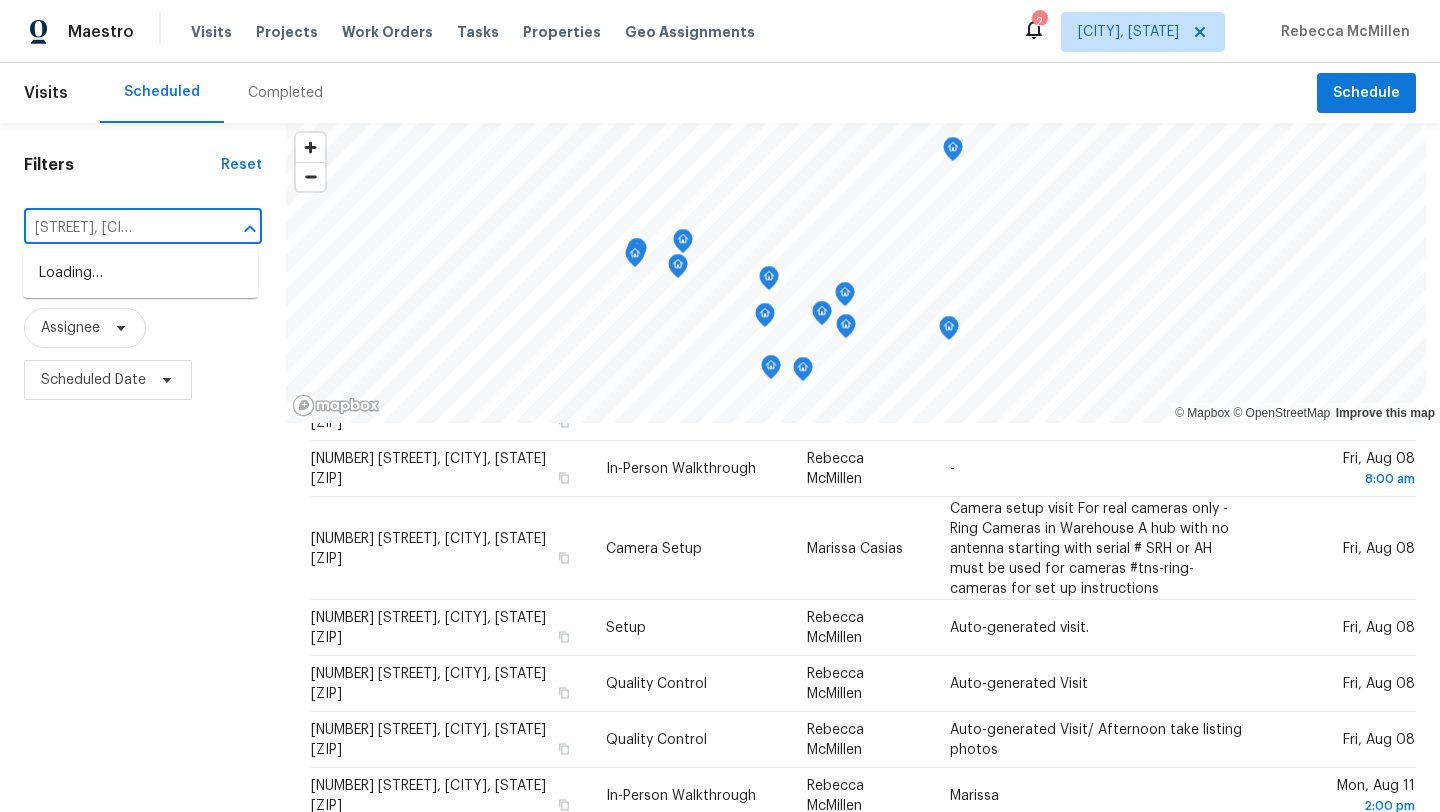 type on "[NUMBER] [STREET], [CITY], [STATE] [POSTAL CODE]" 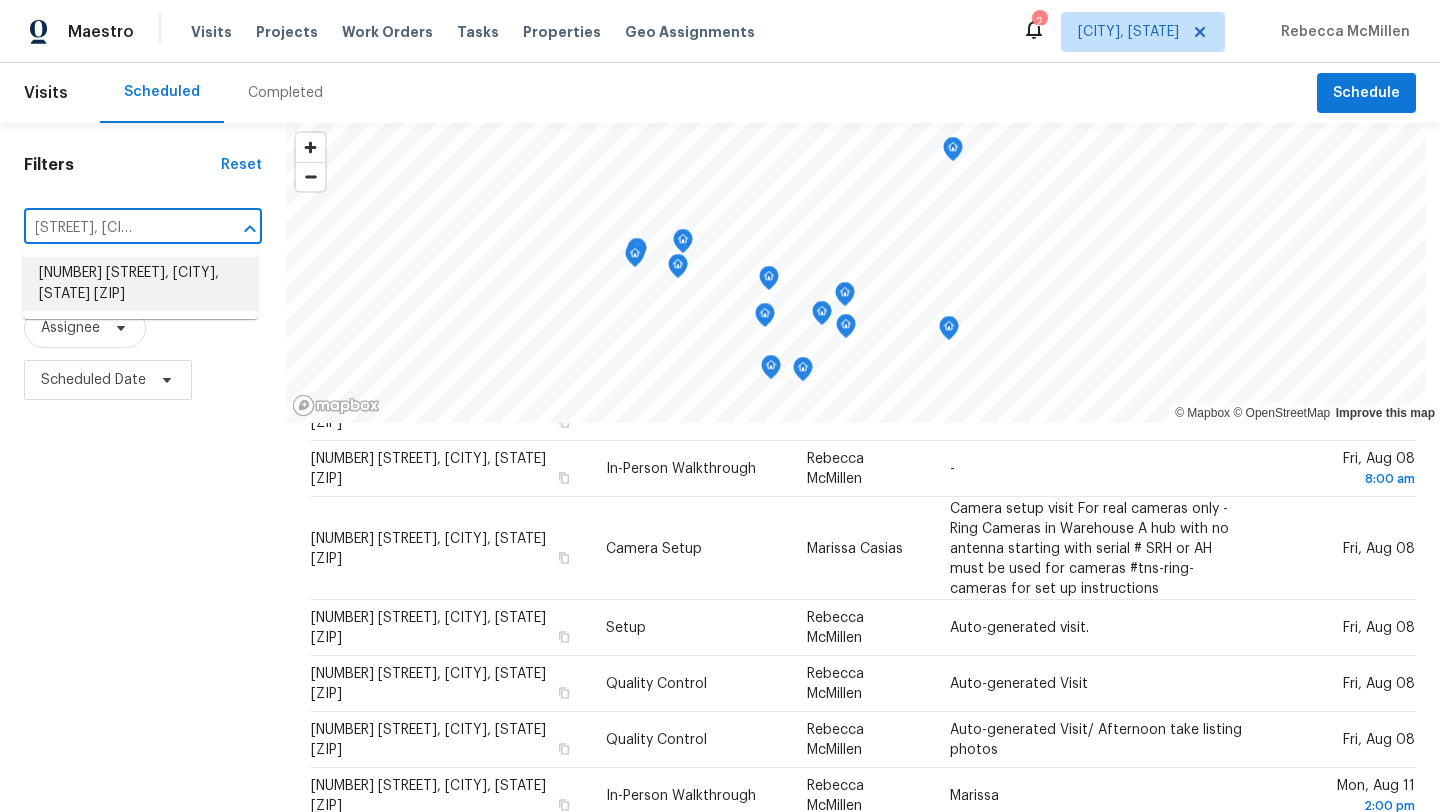click on "[NUMBER] [STREET], [CITY], [STATE] [POSTAL CODE]" at bounding box center [140, 284] 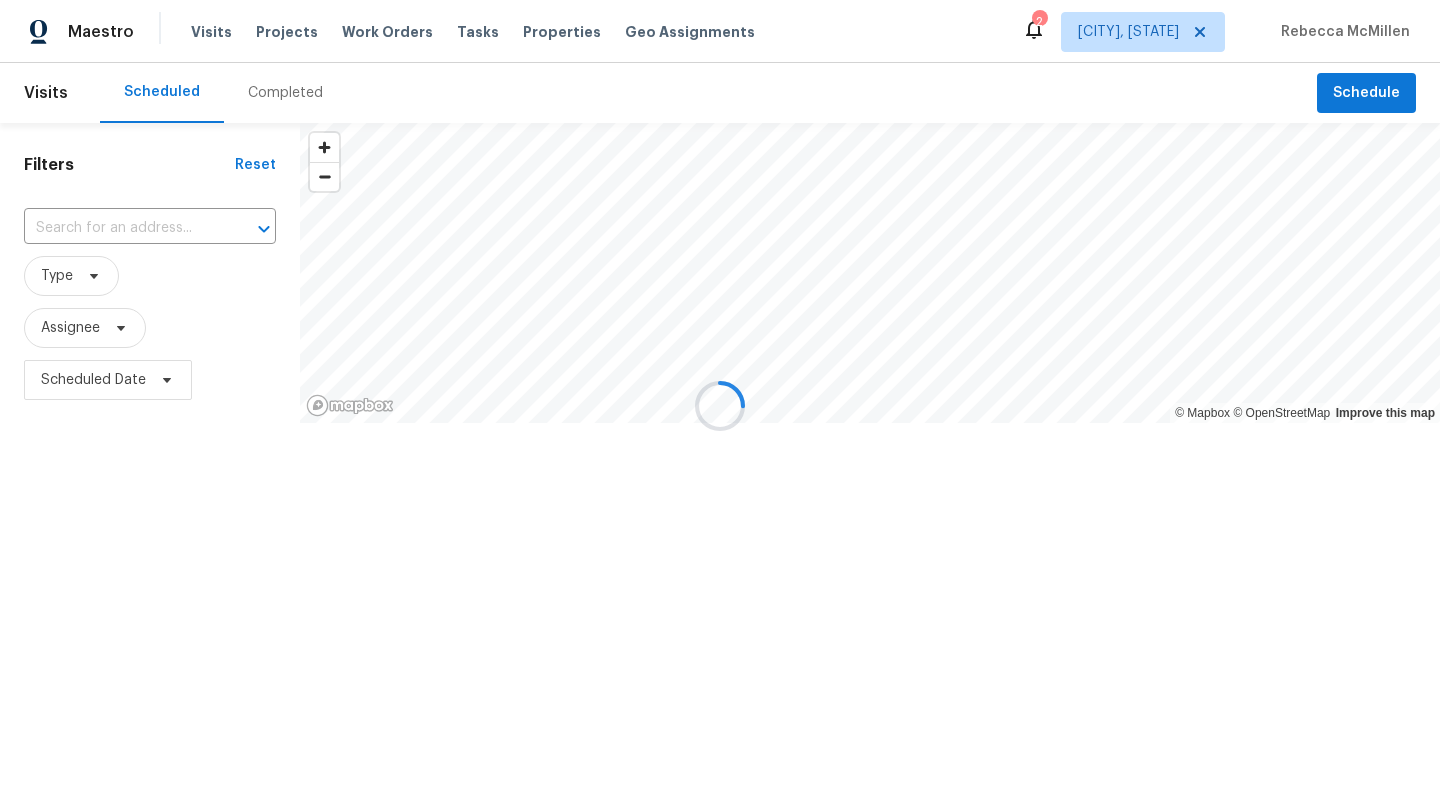 type on "[NUMBER] [STREET], [CITY], [STATE] [POSTAL CODE]" 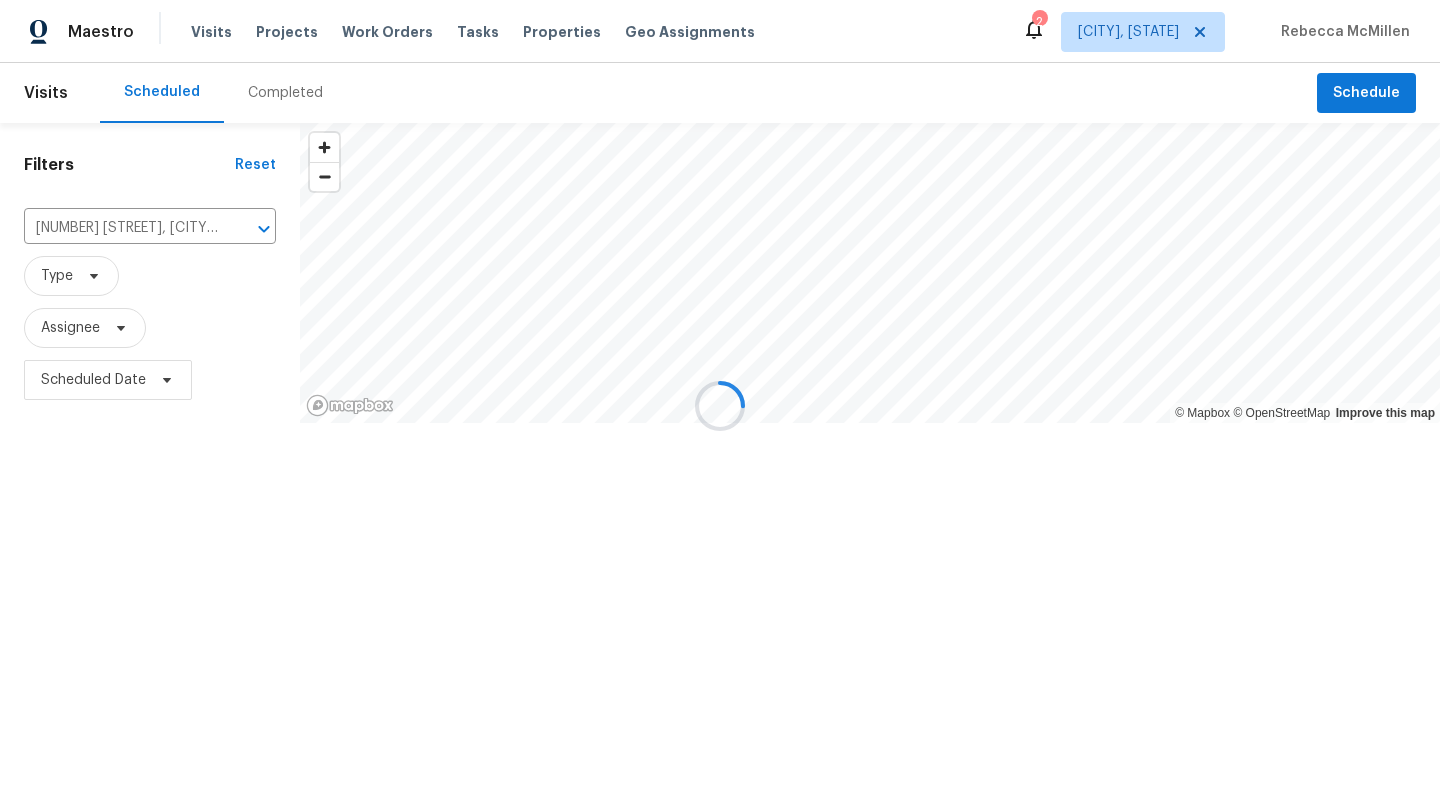 scroll, scrollTop: 0, scrollLeft: 0, axis: both 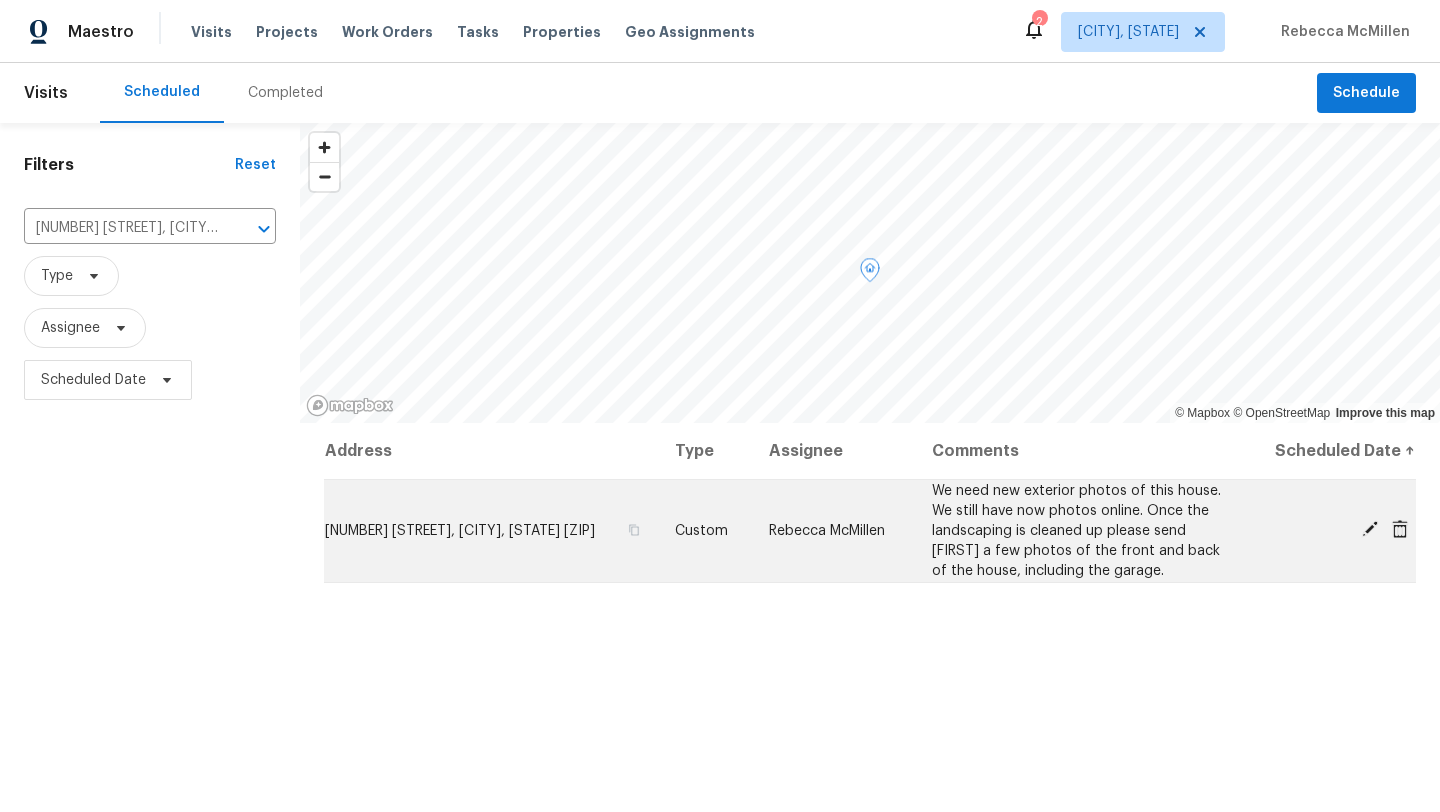 click 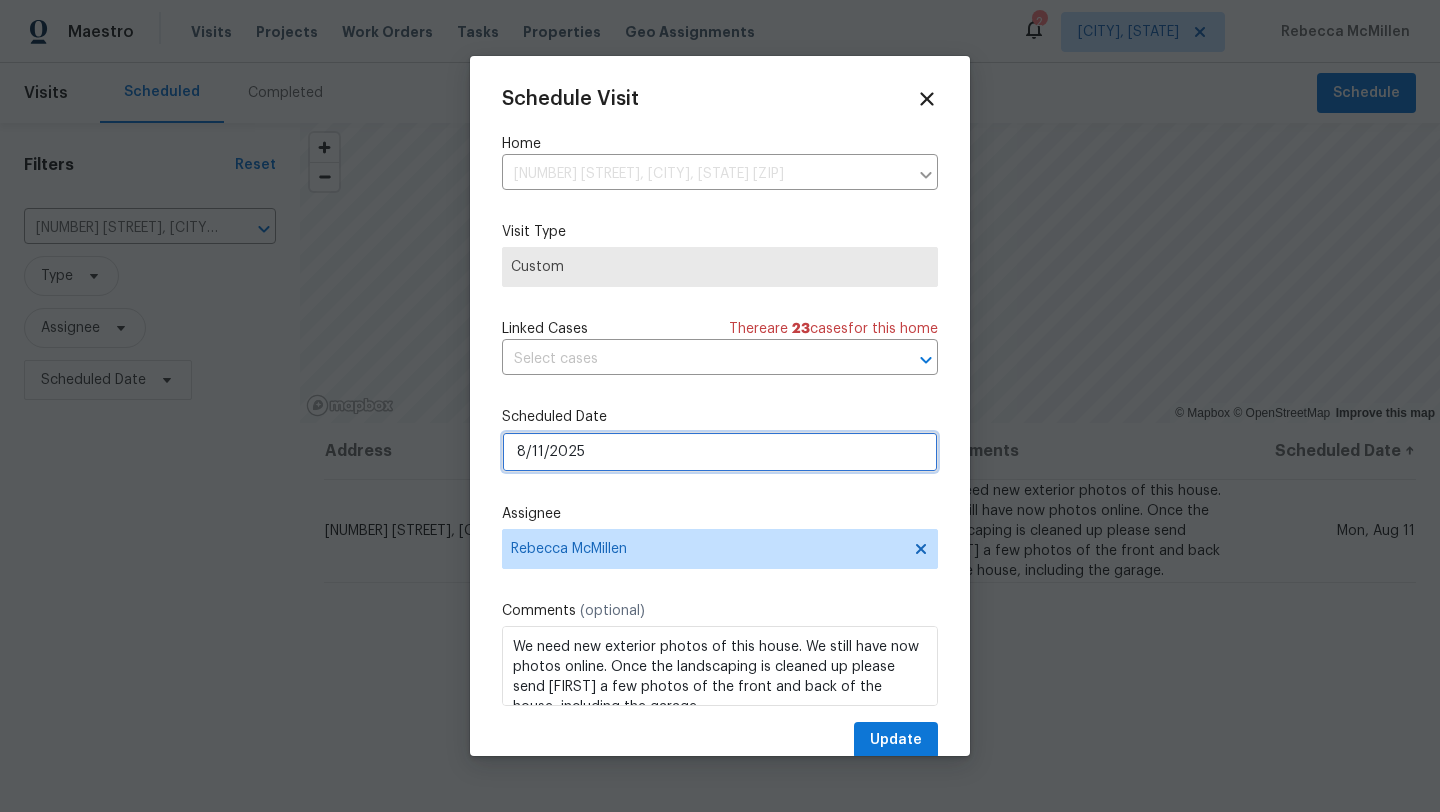 click on "8/11/2025" at bounding box center (720, 452) 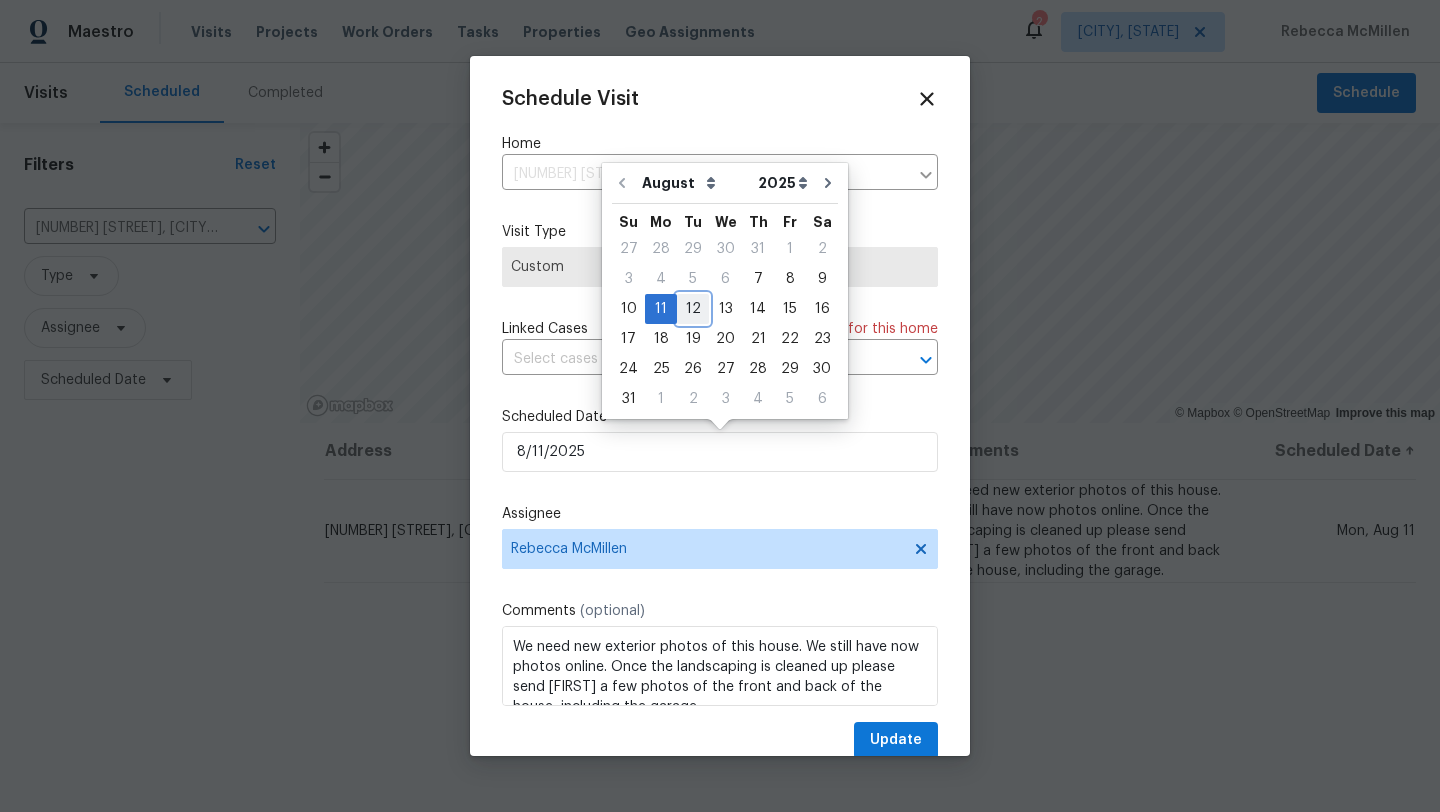 click on "12" at bounding box center (693, 309) 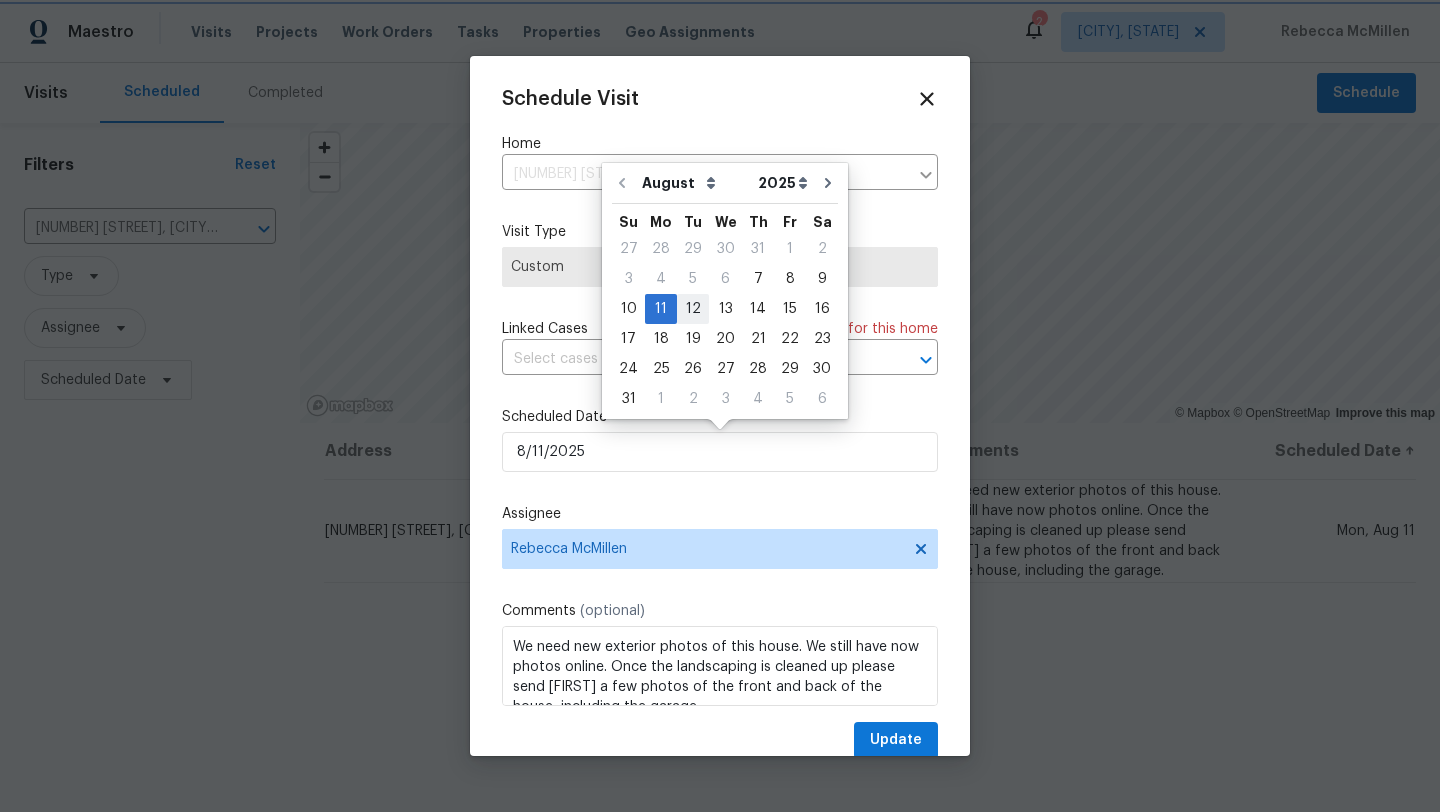 type on "8/12/2025" 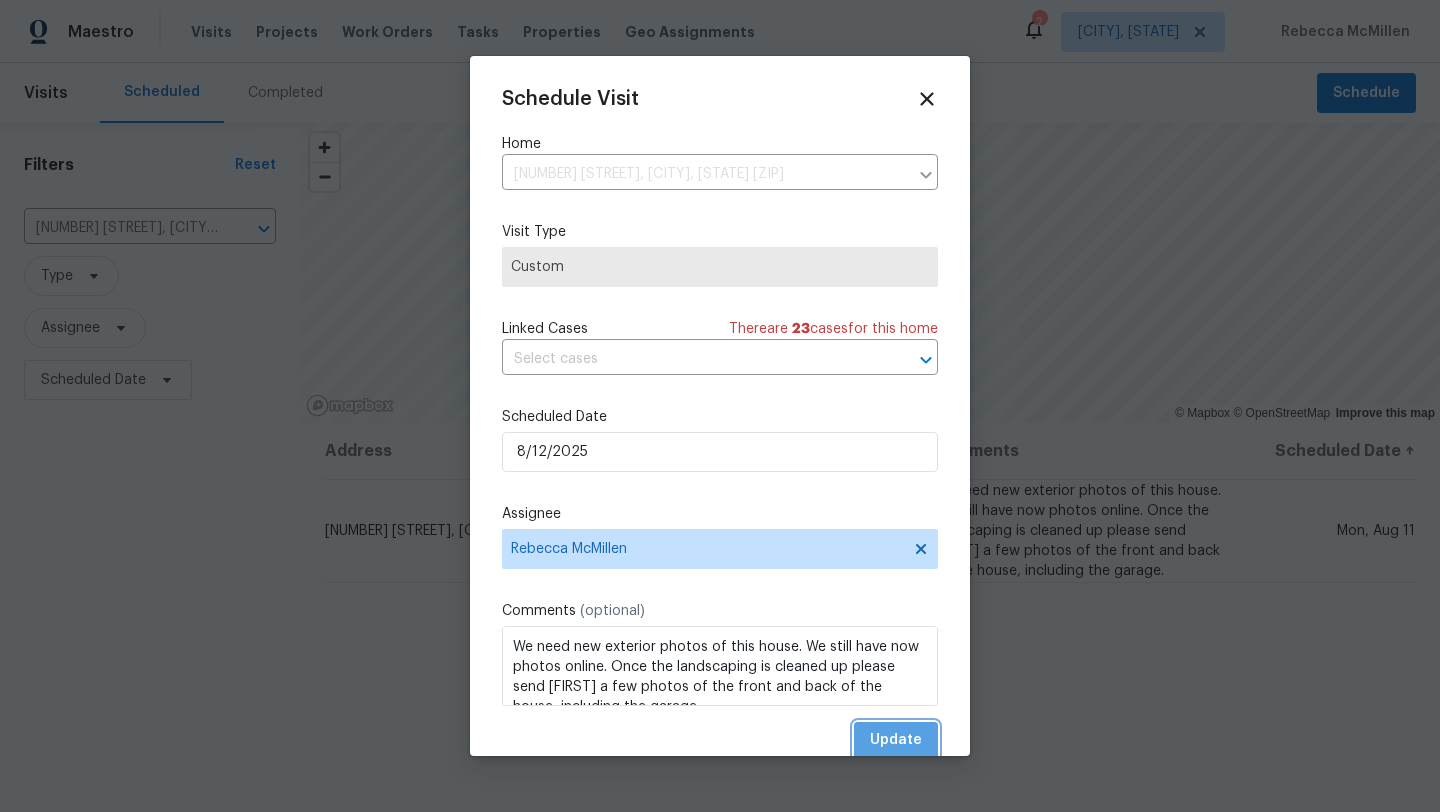 click on "Update" at bounding box center (896, 740) 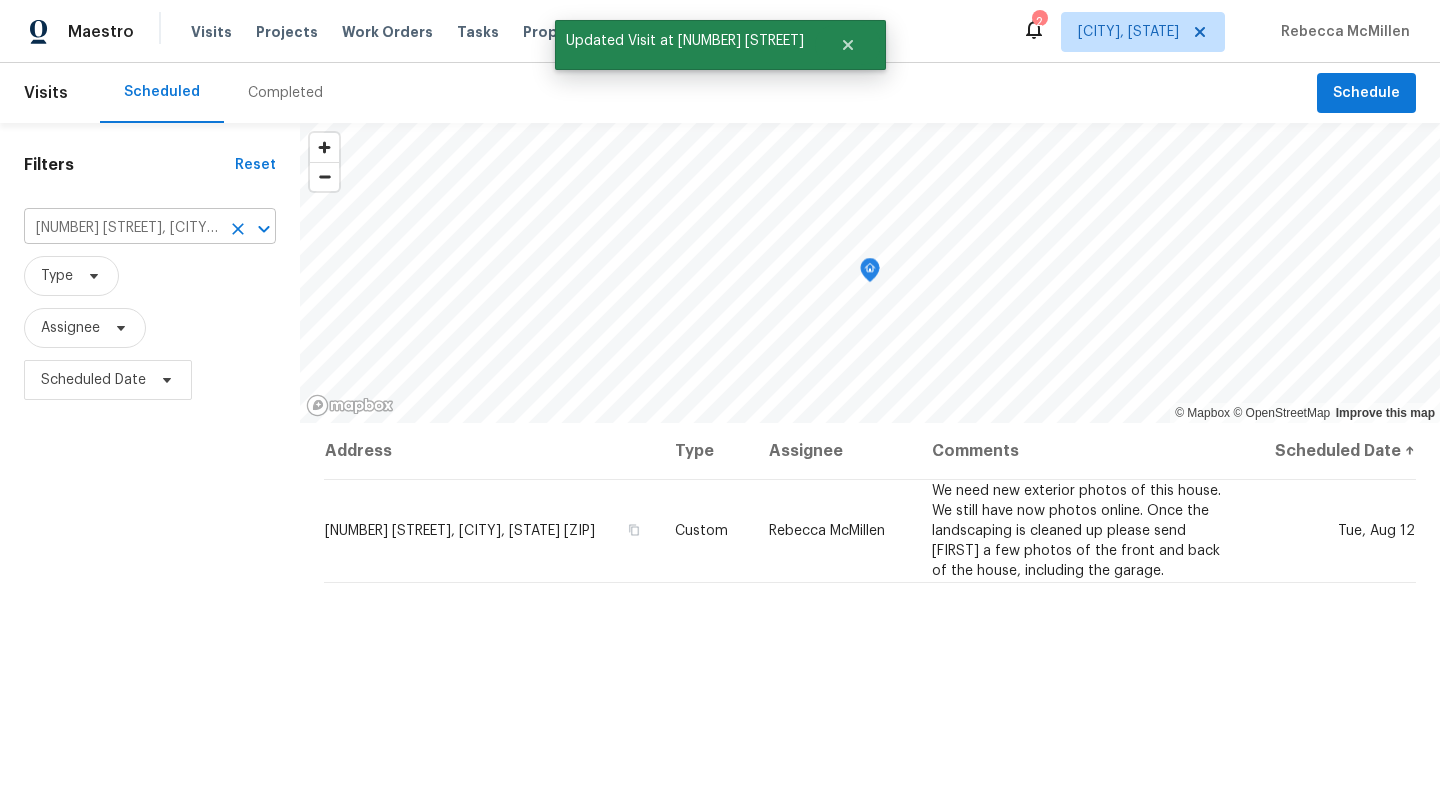 click 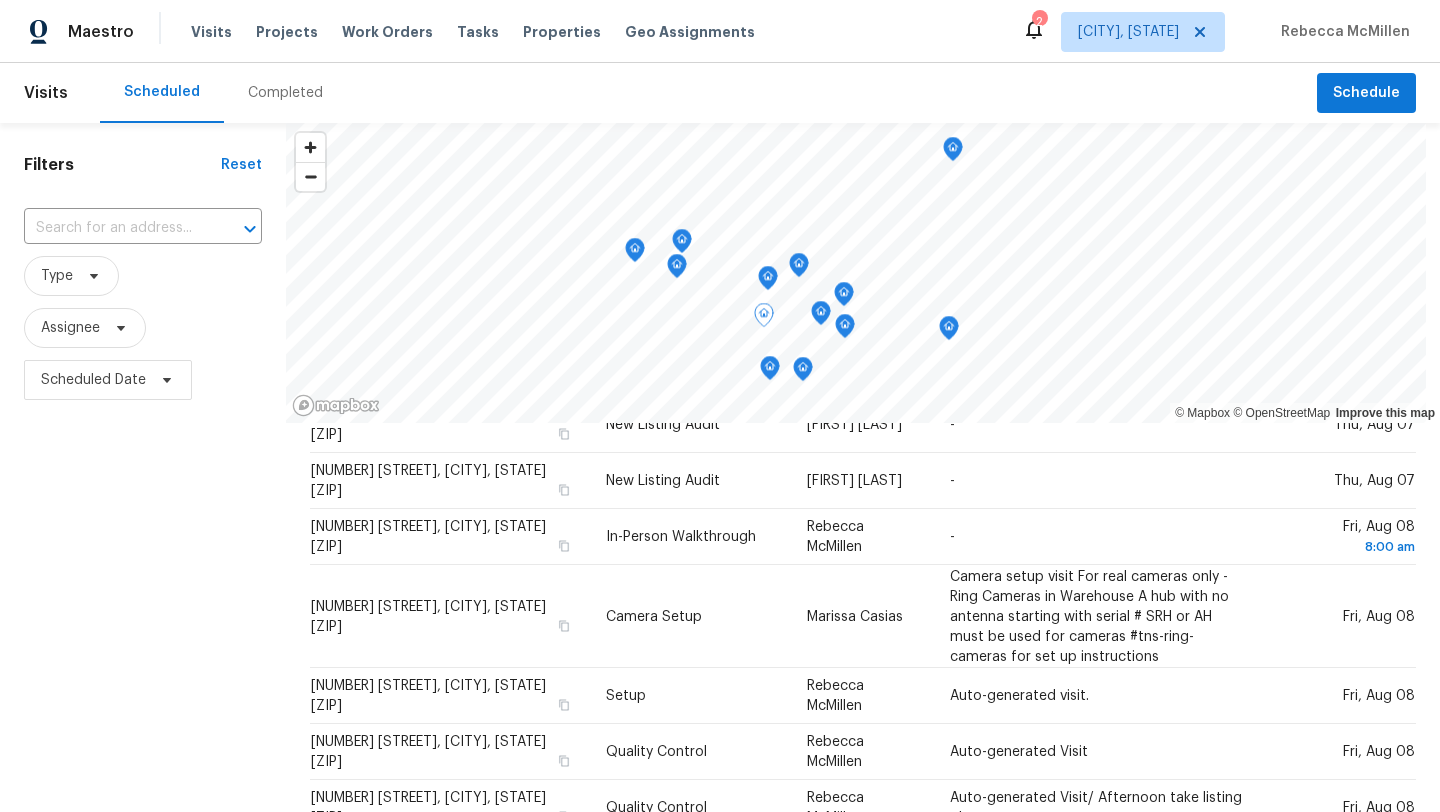 scroll, scrollTop: 643, scrollLeft: 0, axis: vertical 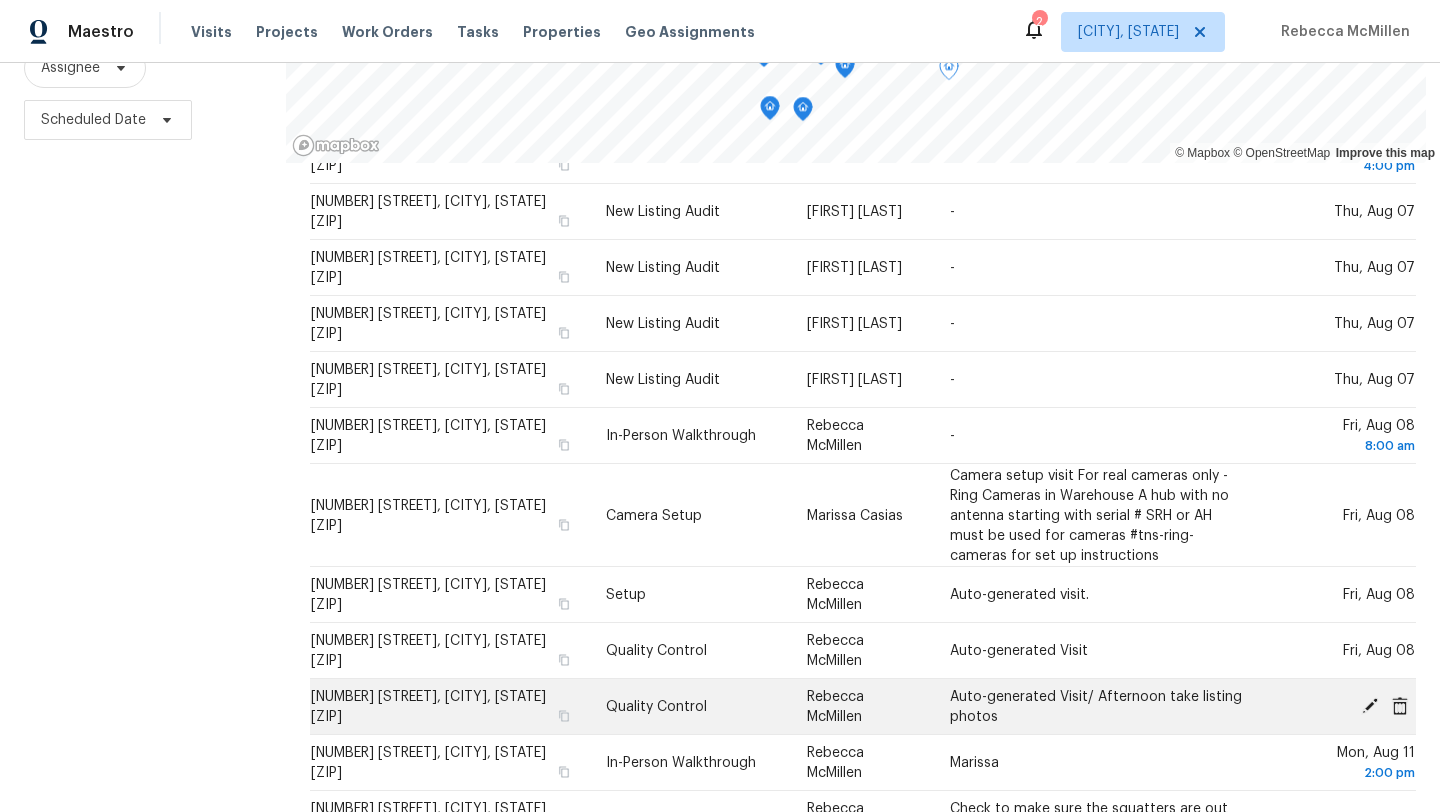 click 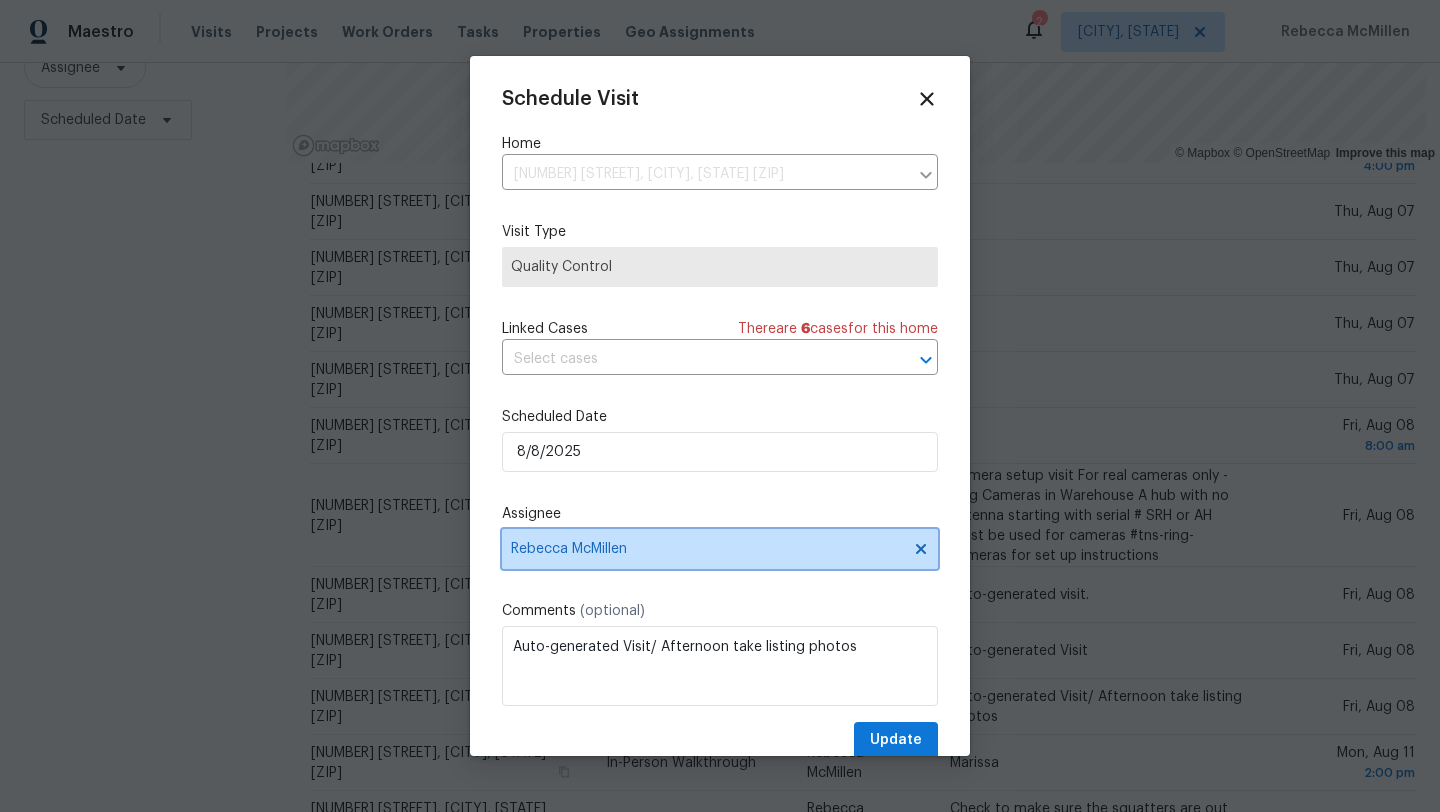 click on "Rebecca McMillen" at bounding box center (707, 549) 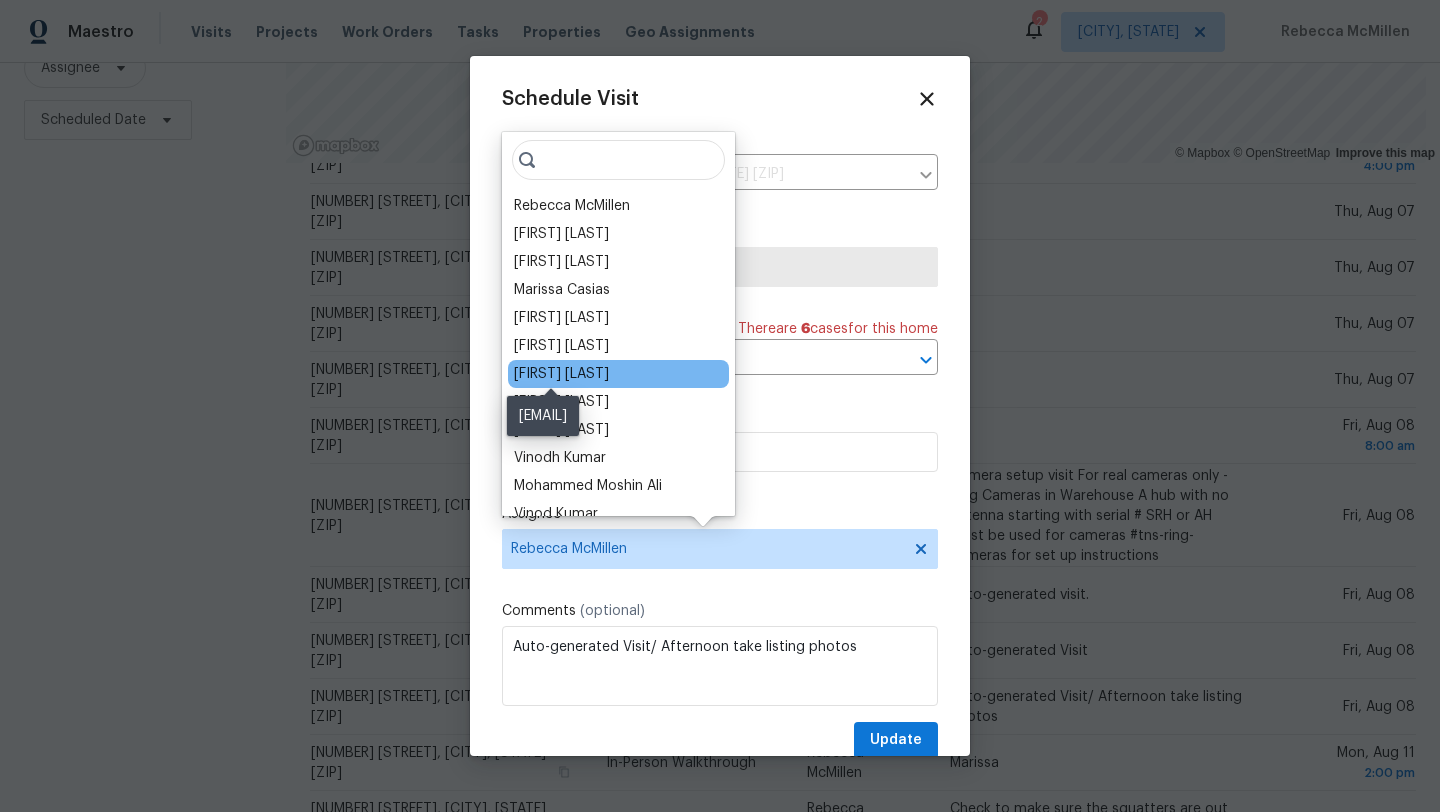 click on "[FIRST] [LAST]" at bounding box center [561, 374] 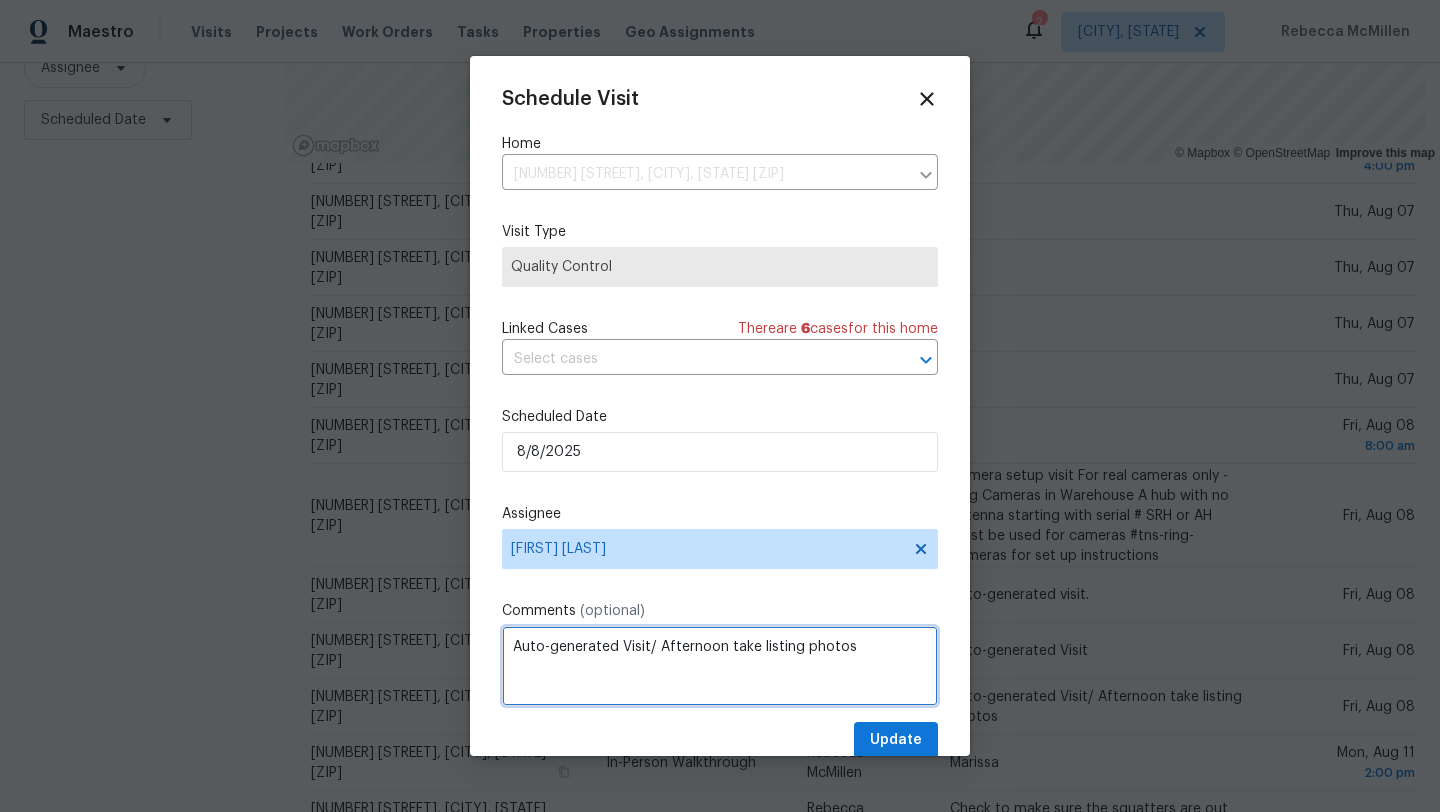 click on "Auto-generated Visit/ Afternoon take listing photos" at bounding box center [720, 666] 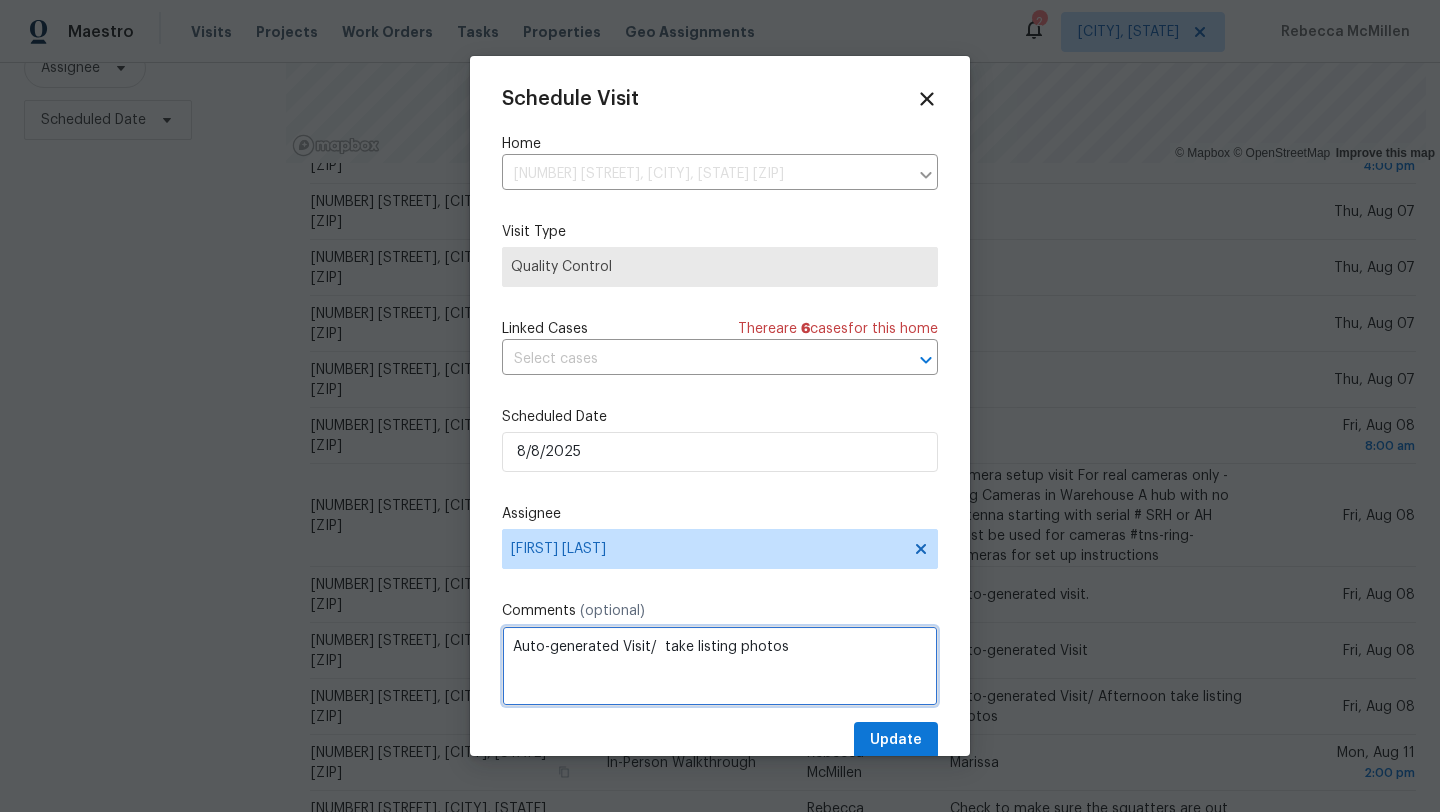 click on "Auto-generated Visit/  take listing photos" at bounding box center [720, 666] 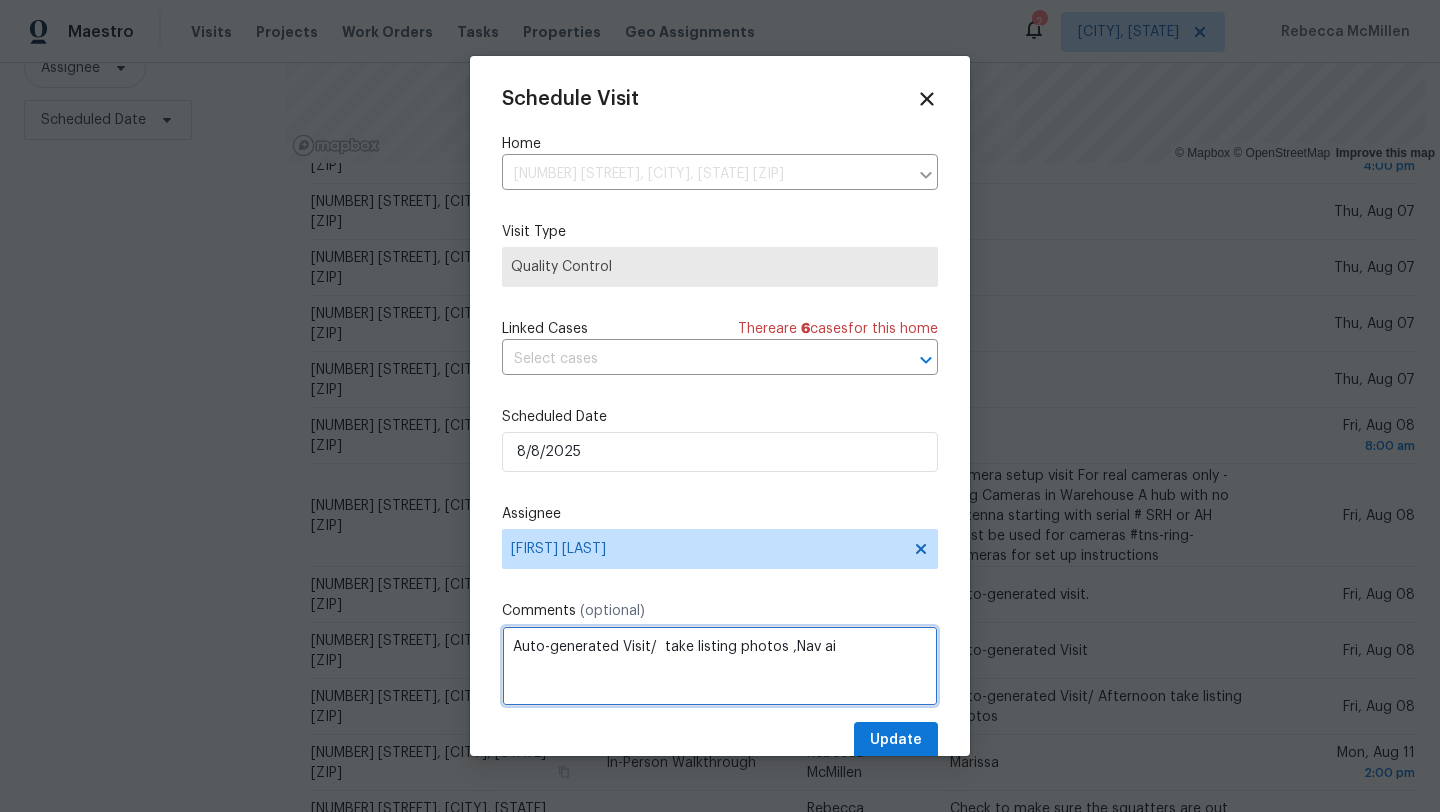 type on "Auto-generated Visit/  take listing photos ,Nav ai" 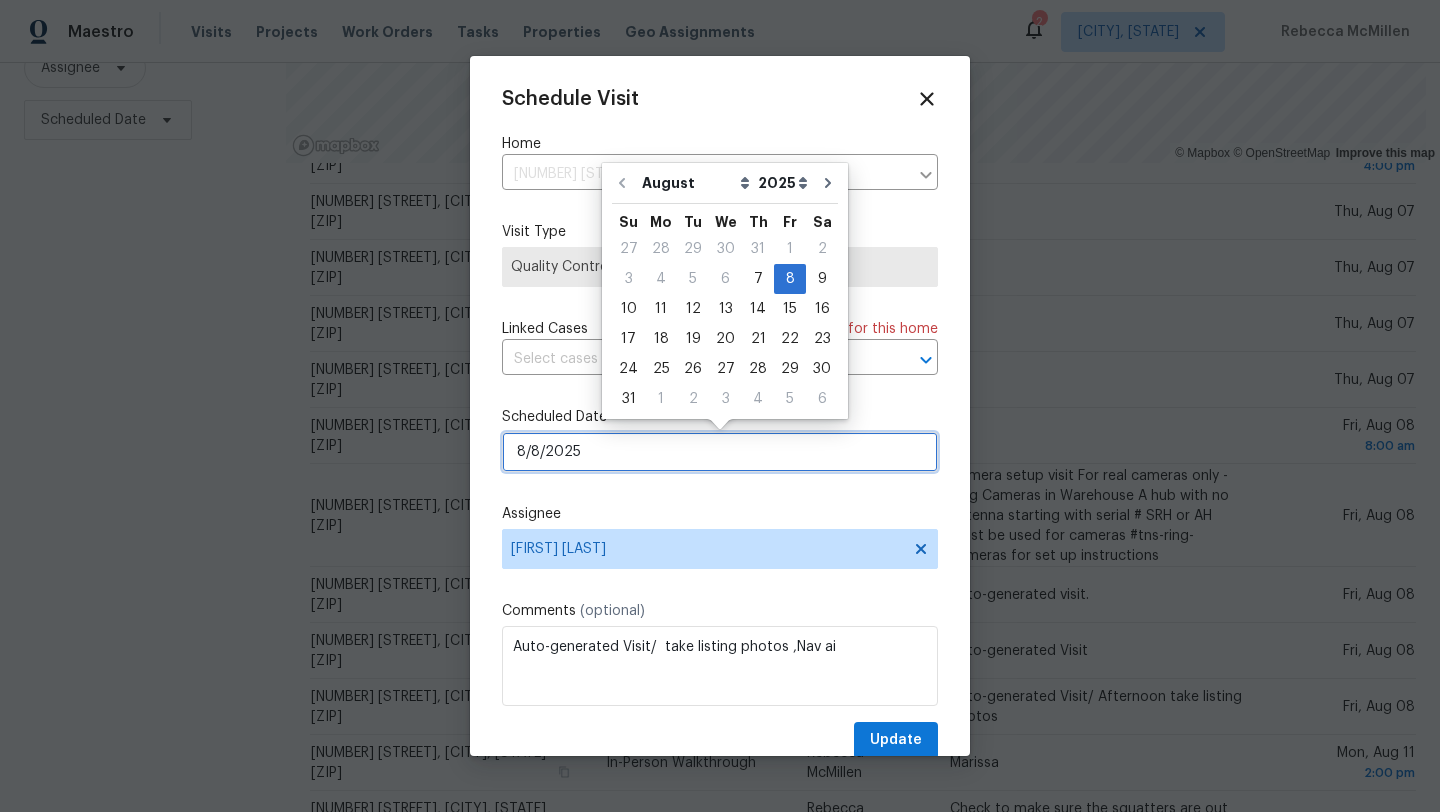 click on "8/8/2025" at bounding box center [720, 452] 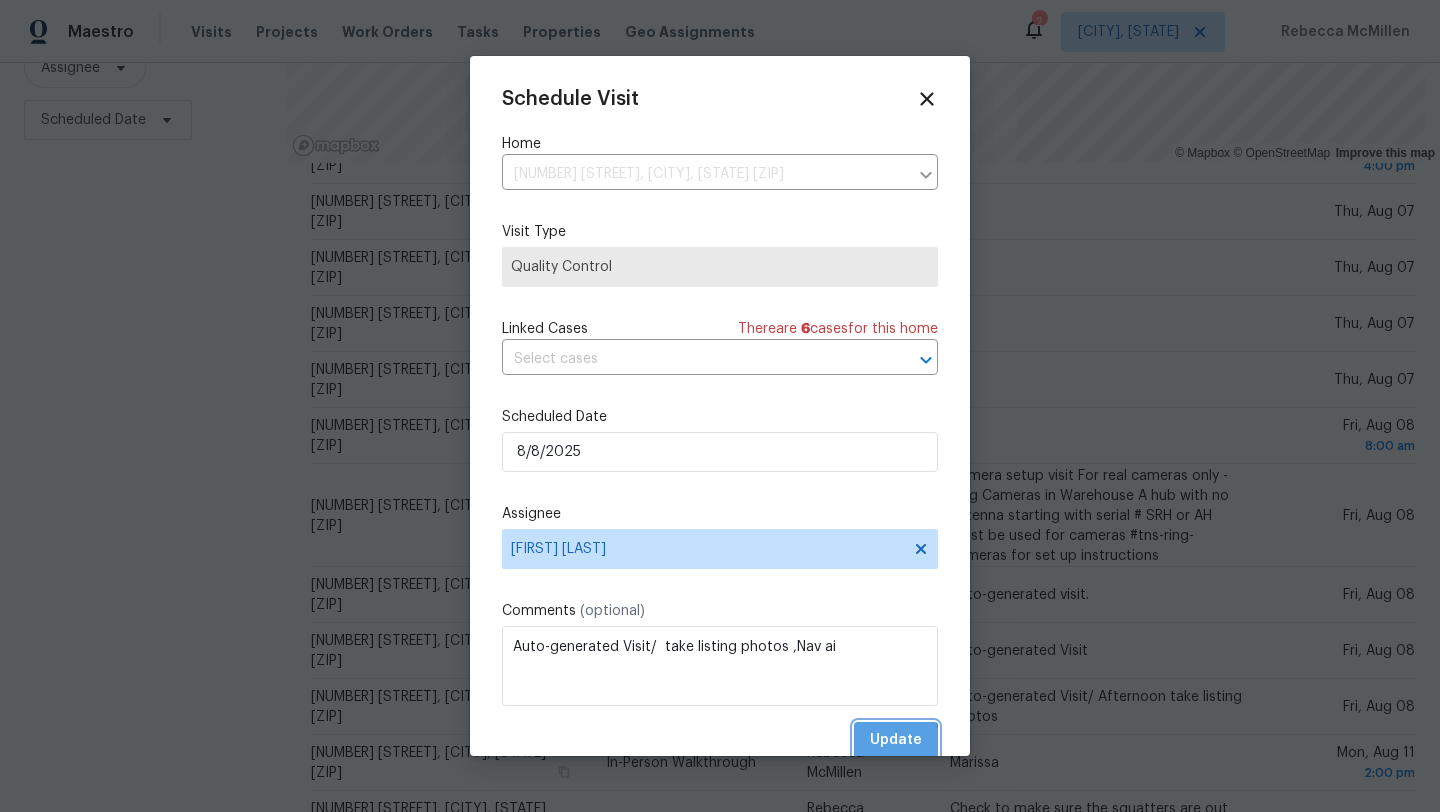 click on "Update" at bounding box center (896, 740) 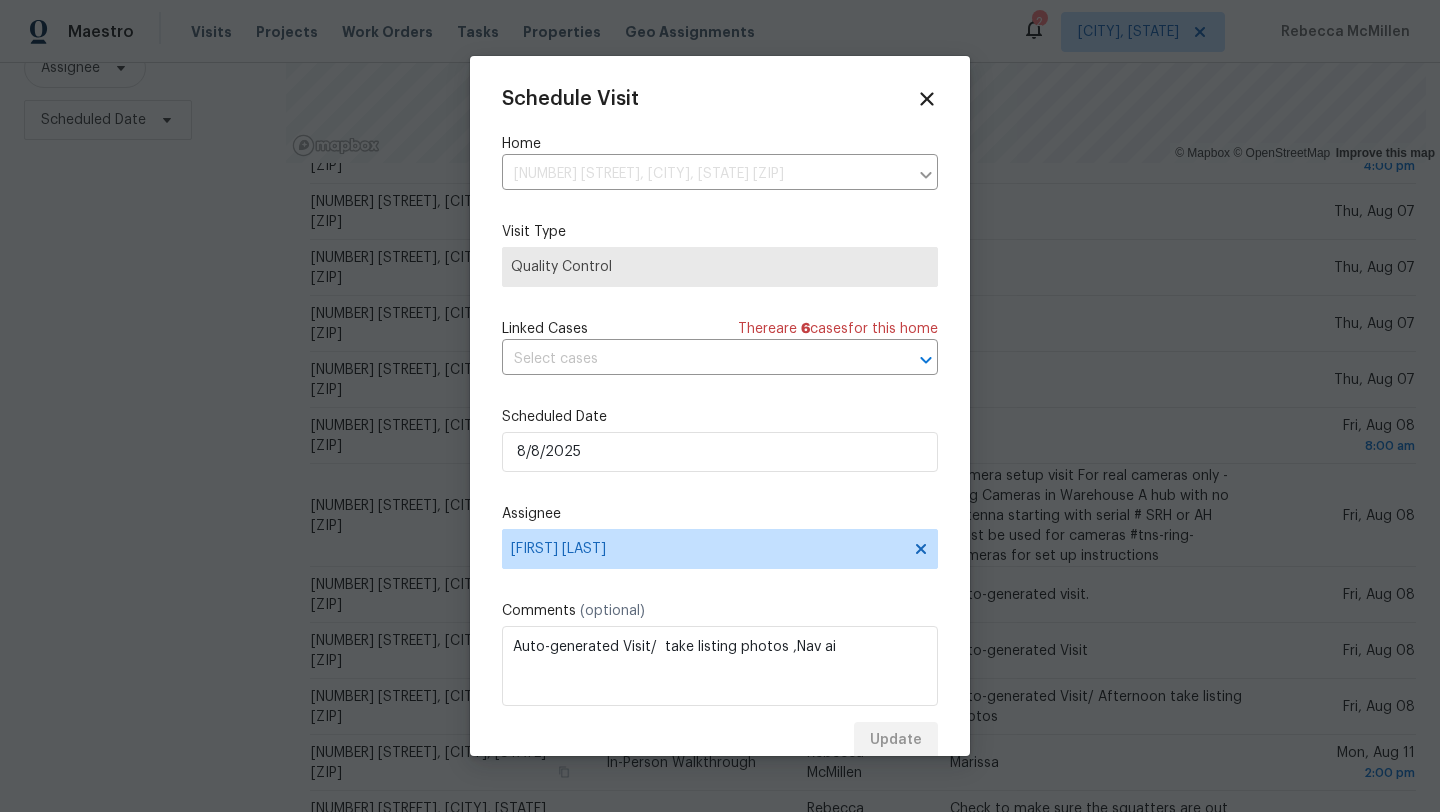 scroll, scrollTop: 0, scrollLeft: 0, axis: both 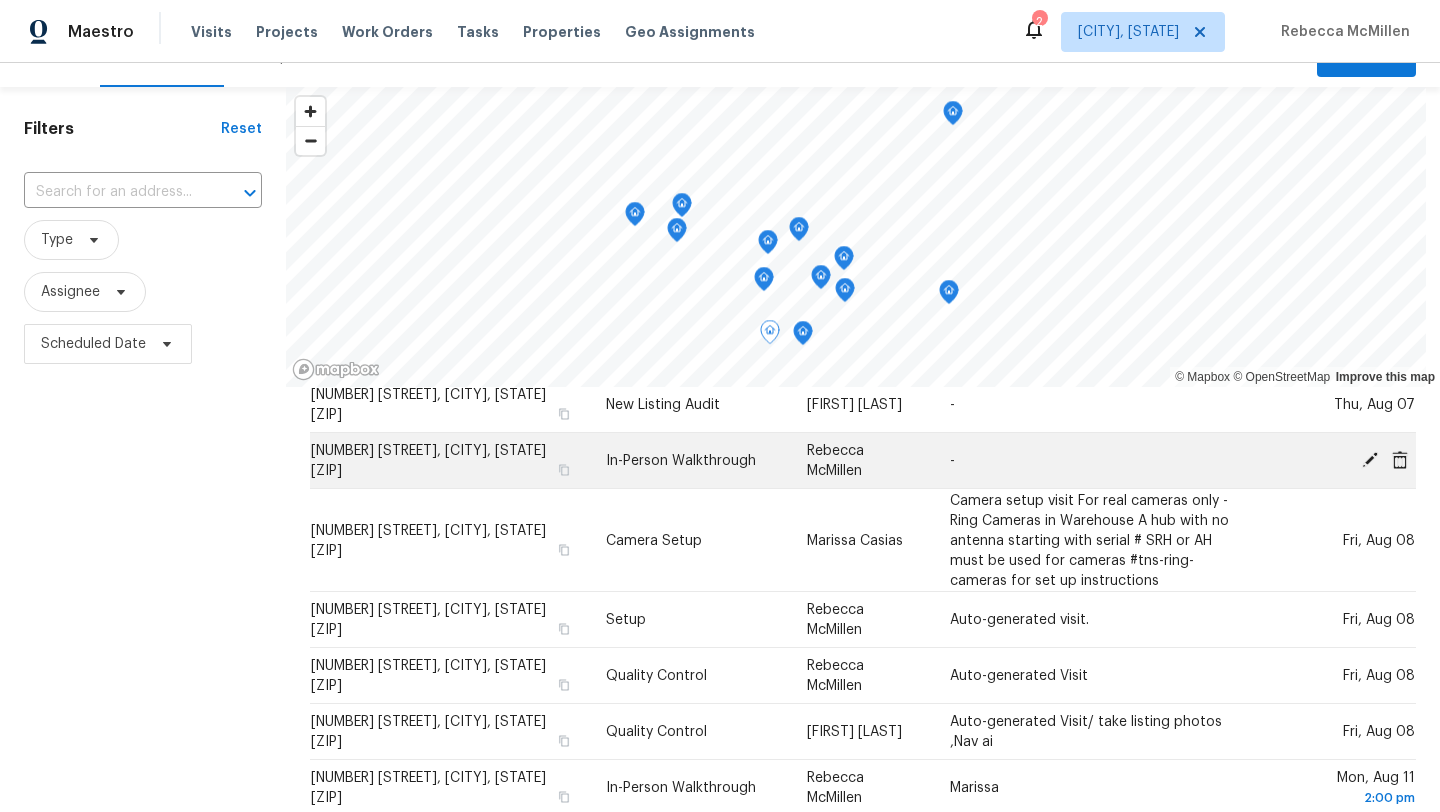 click 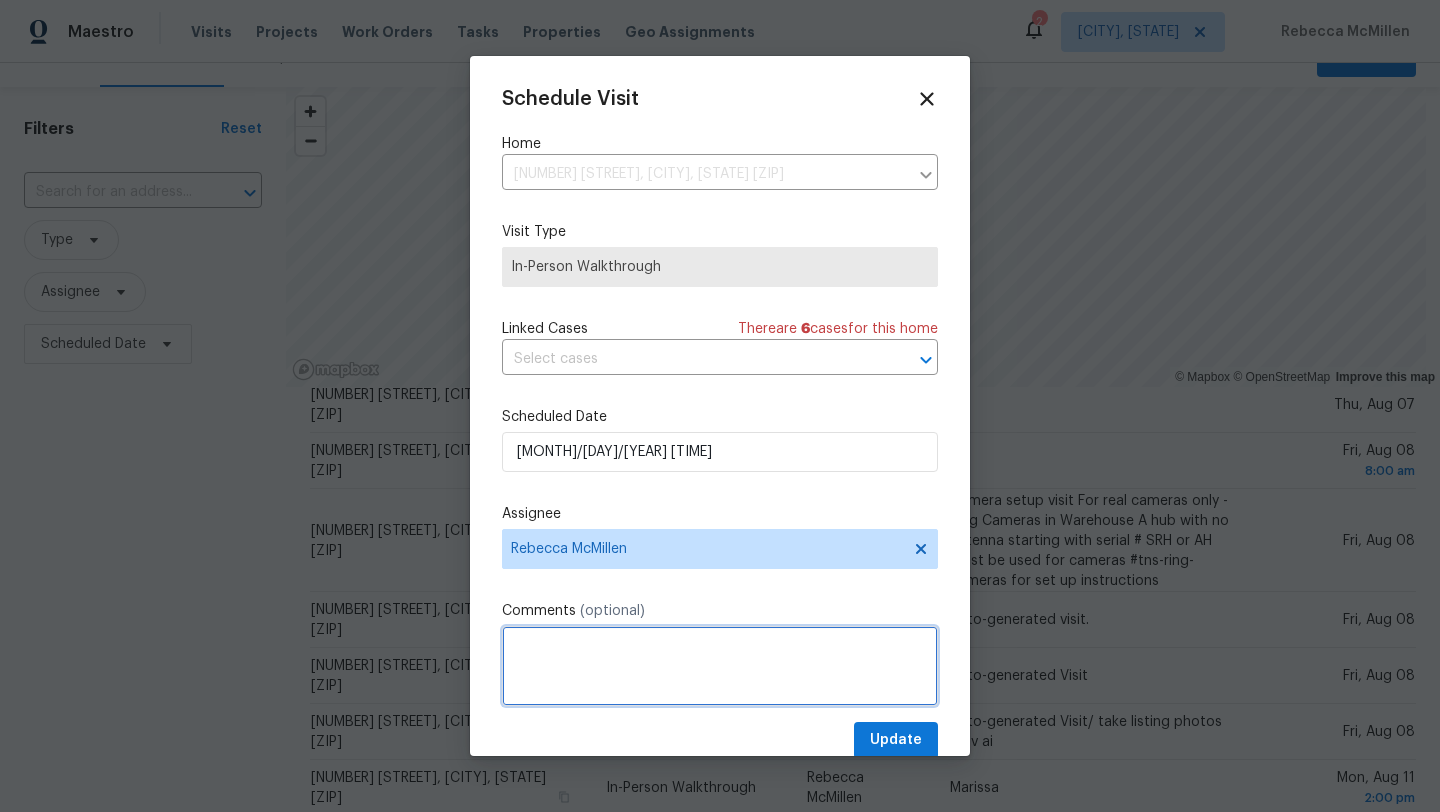 click at bounding box center (720, 666) 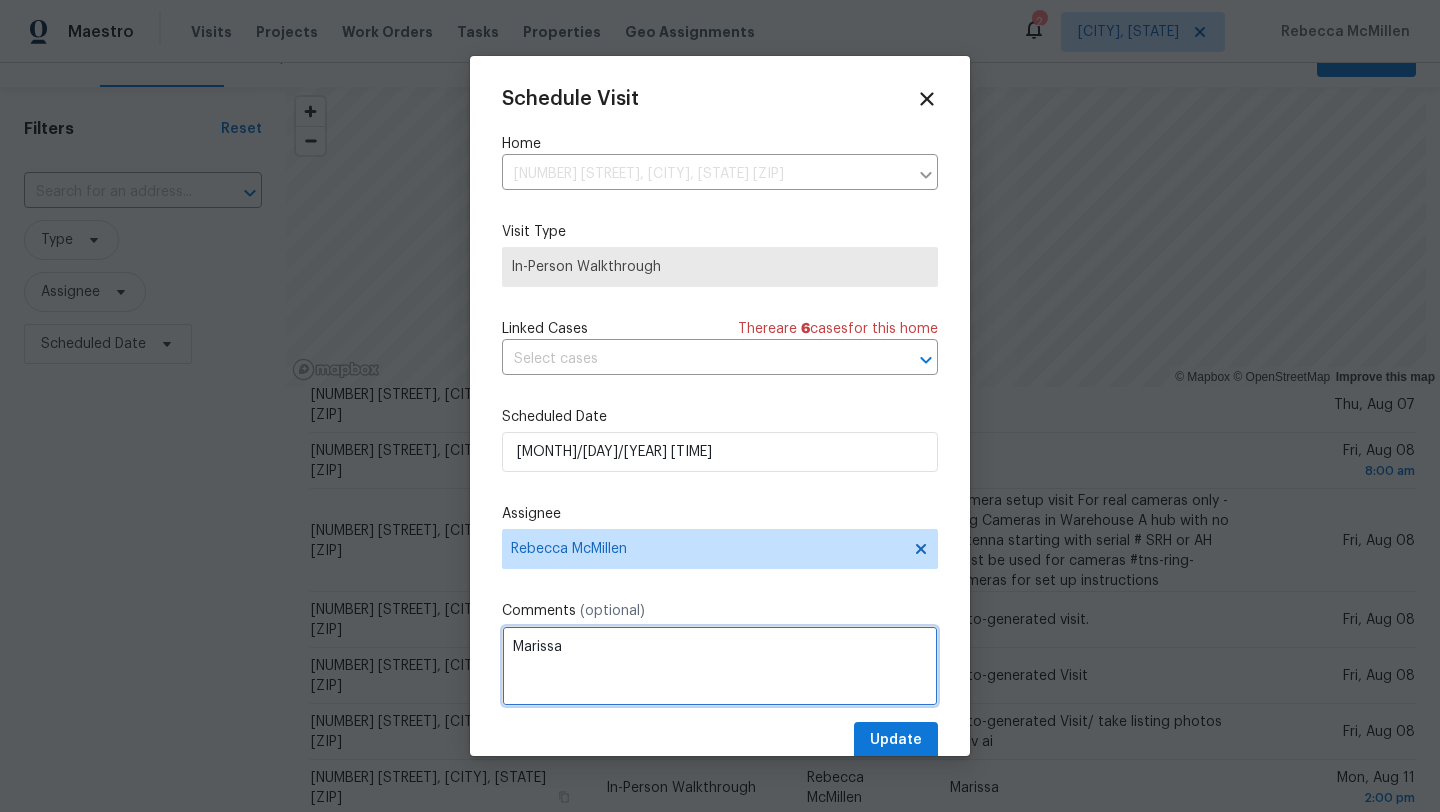 type on "Marissa" 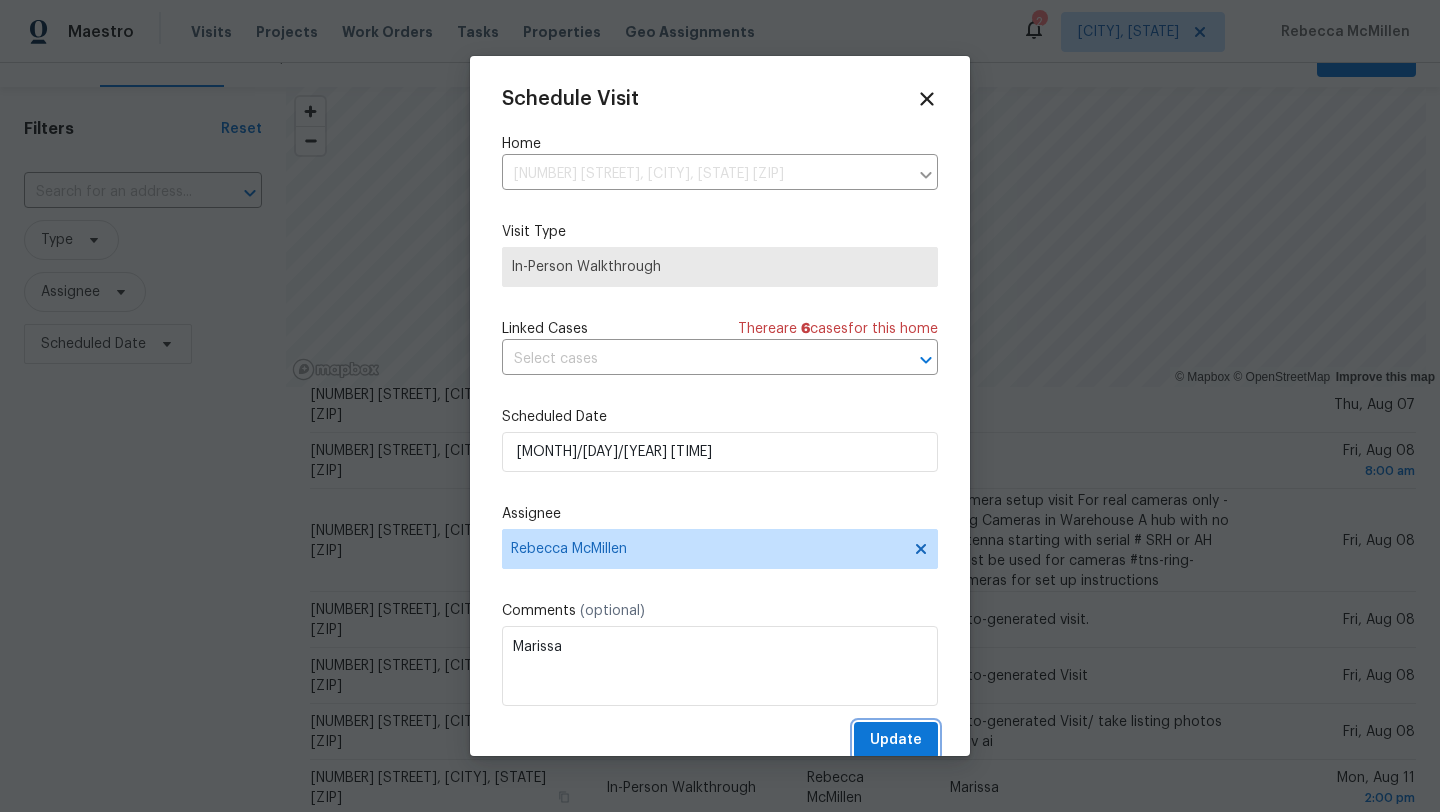click on "Update" at bounding box center (896, 740) 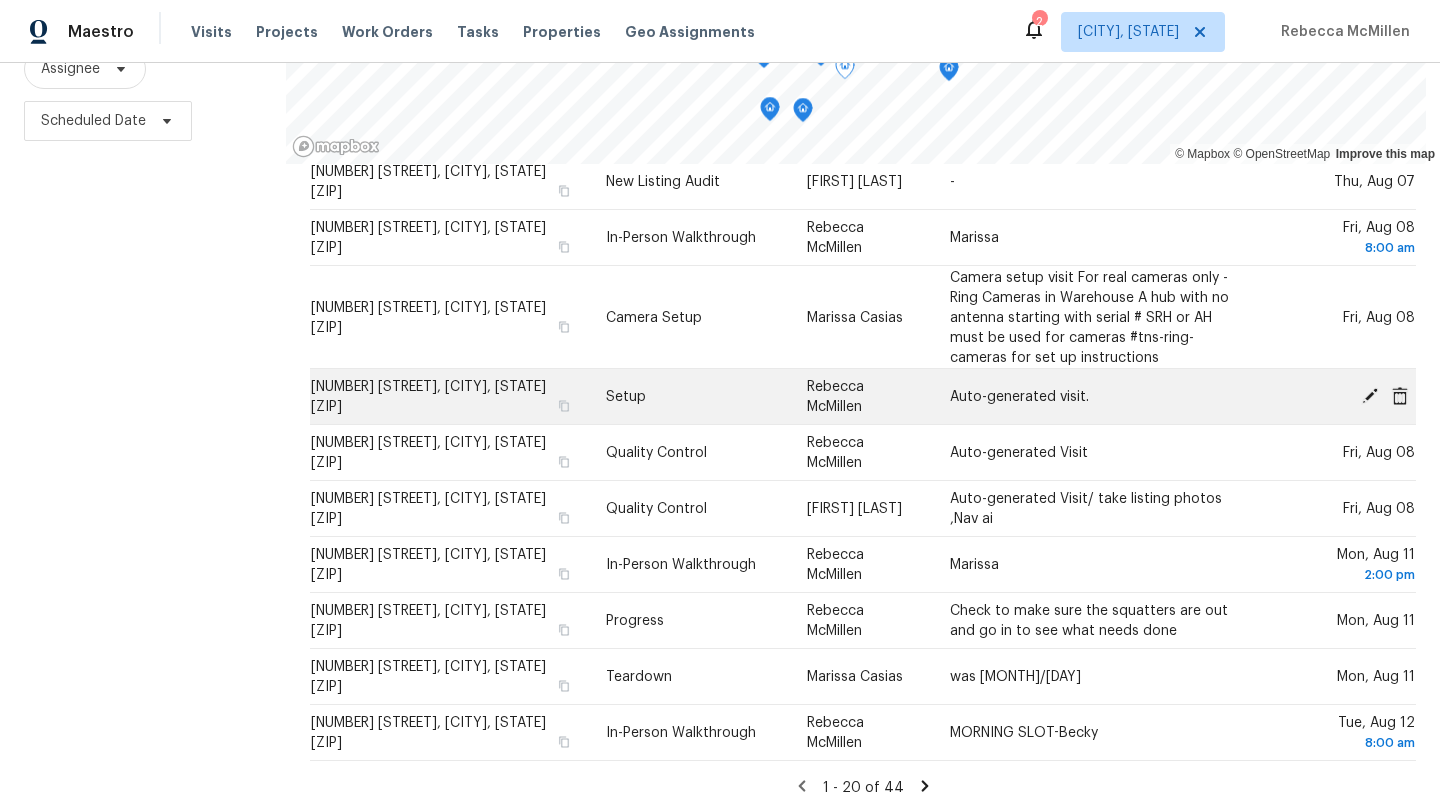 scroll, scrollTop: 260, scrollLeft: 0, axis: vertical 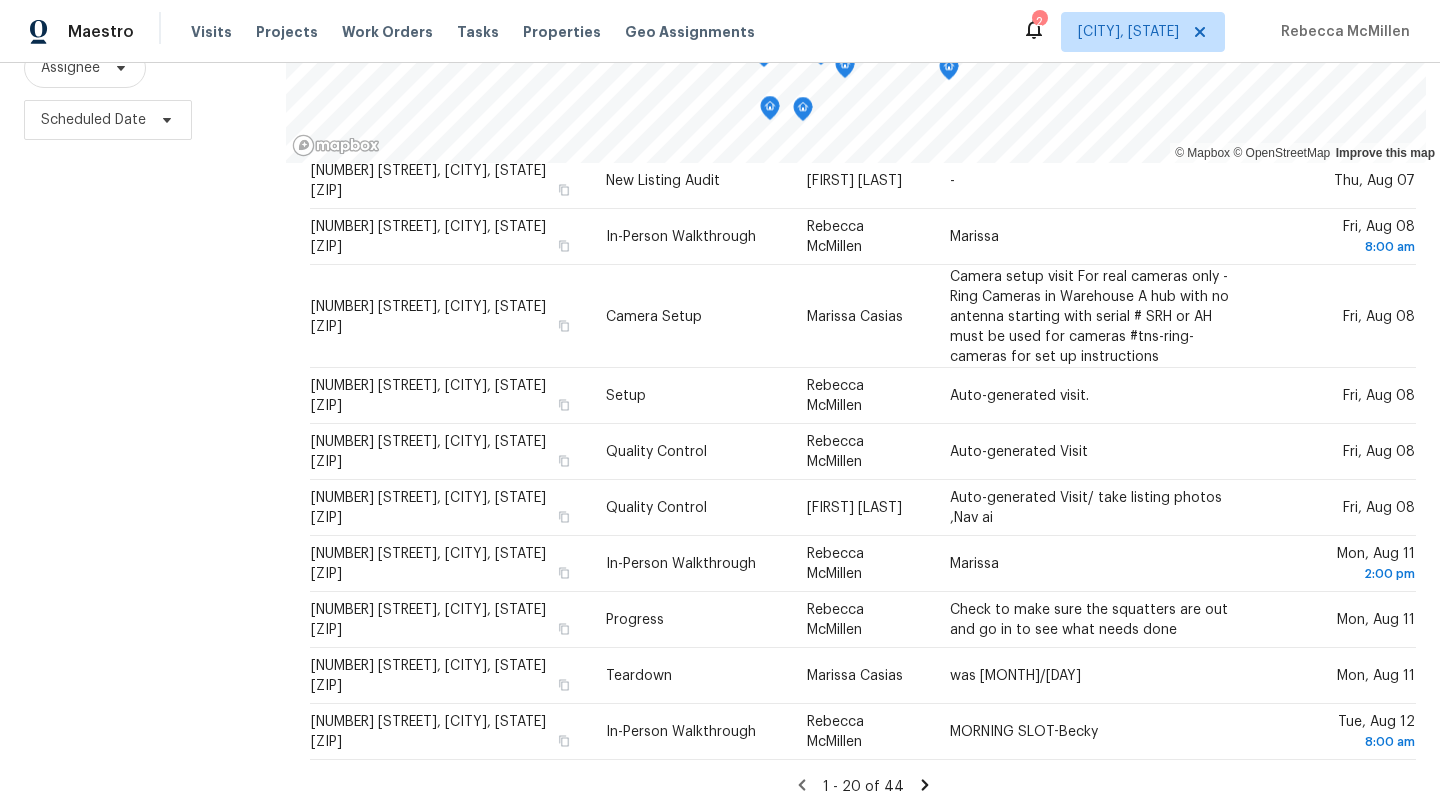 click 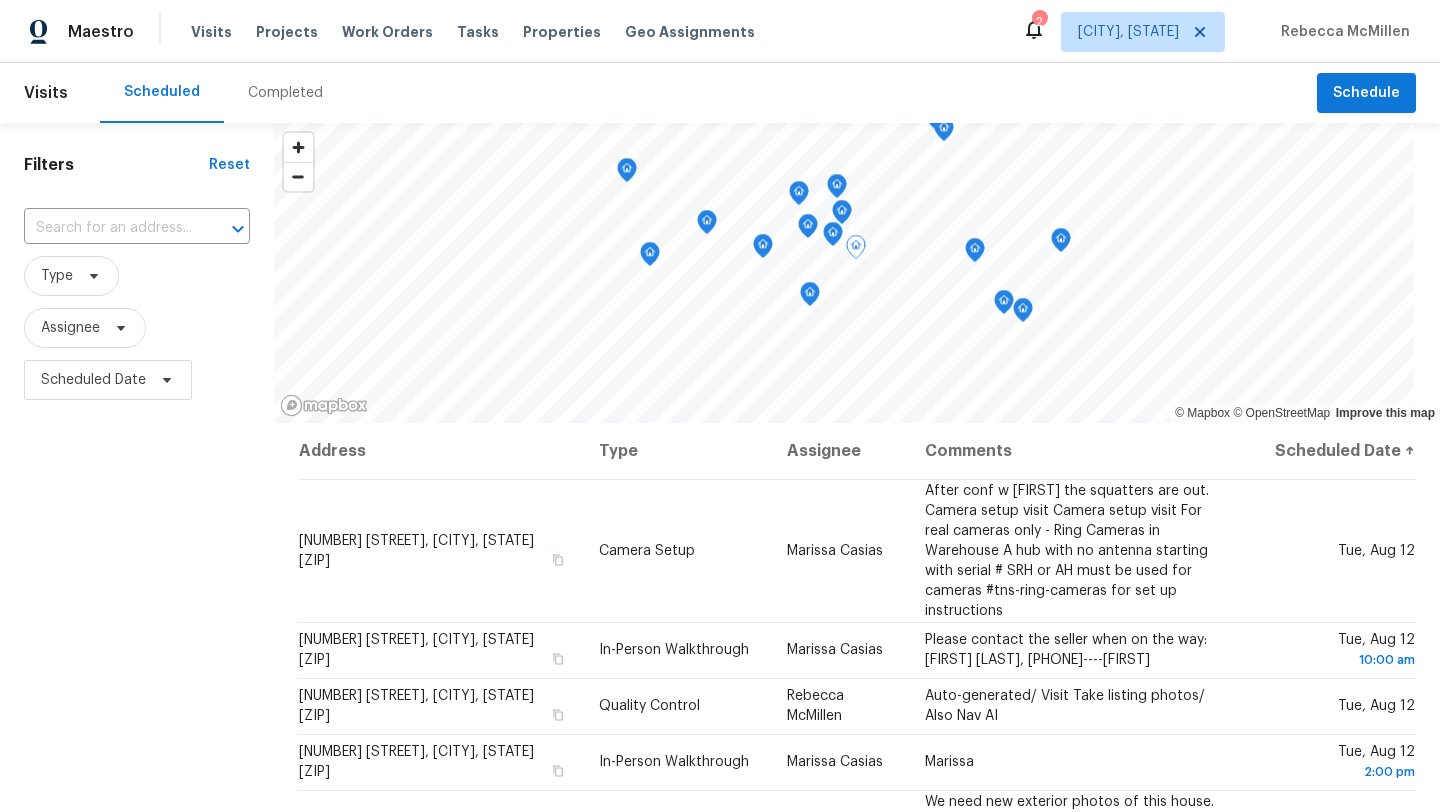 scroll, scrollTop: 7, scrollLeft: 0, axis: vertical 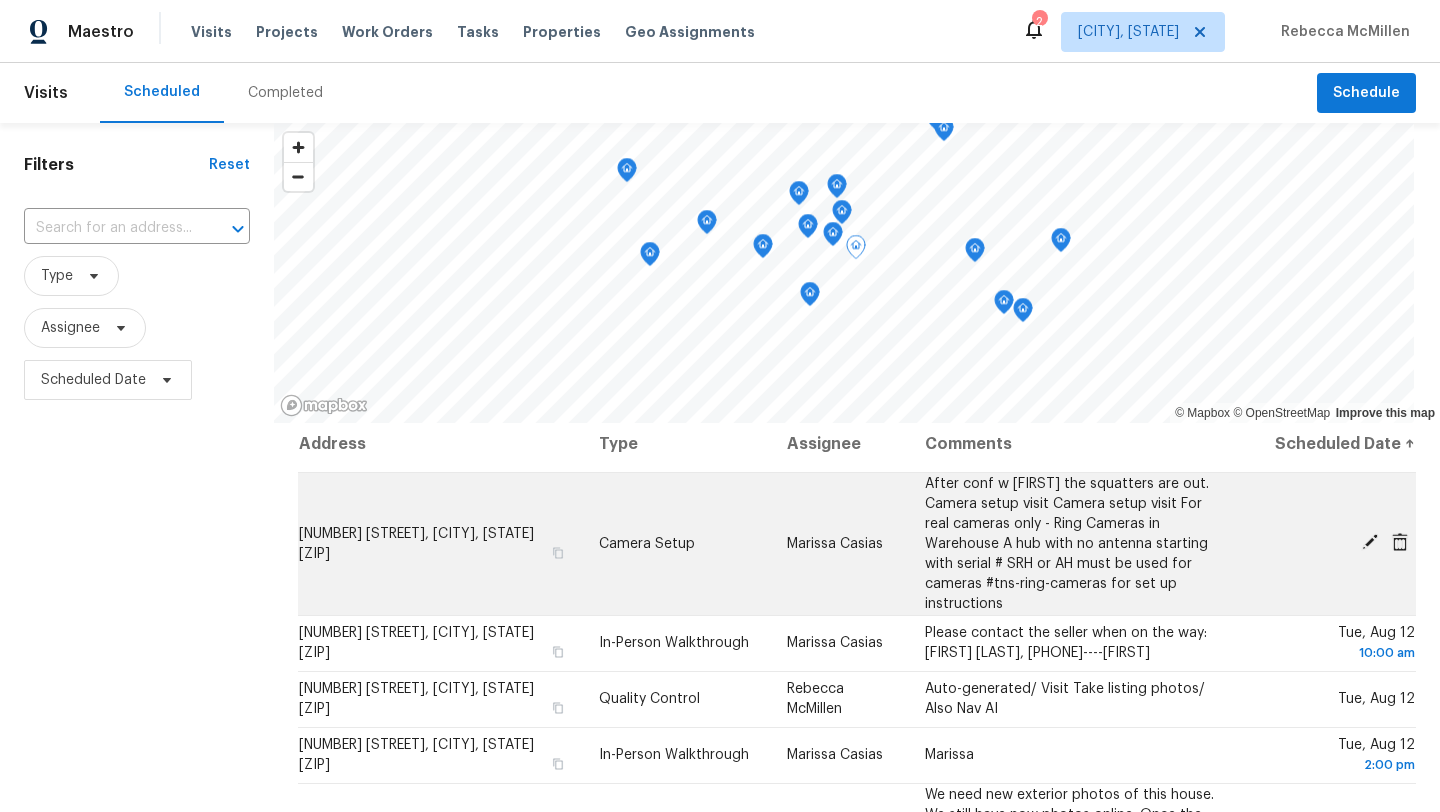 click 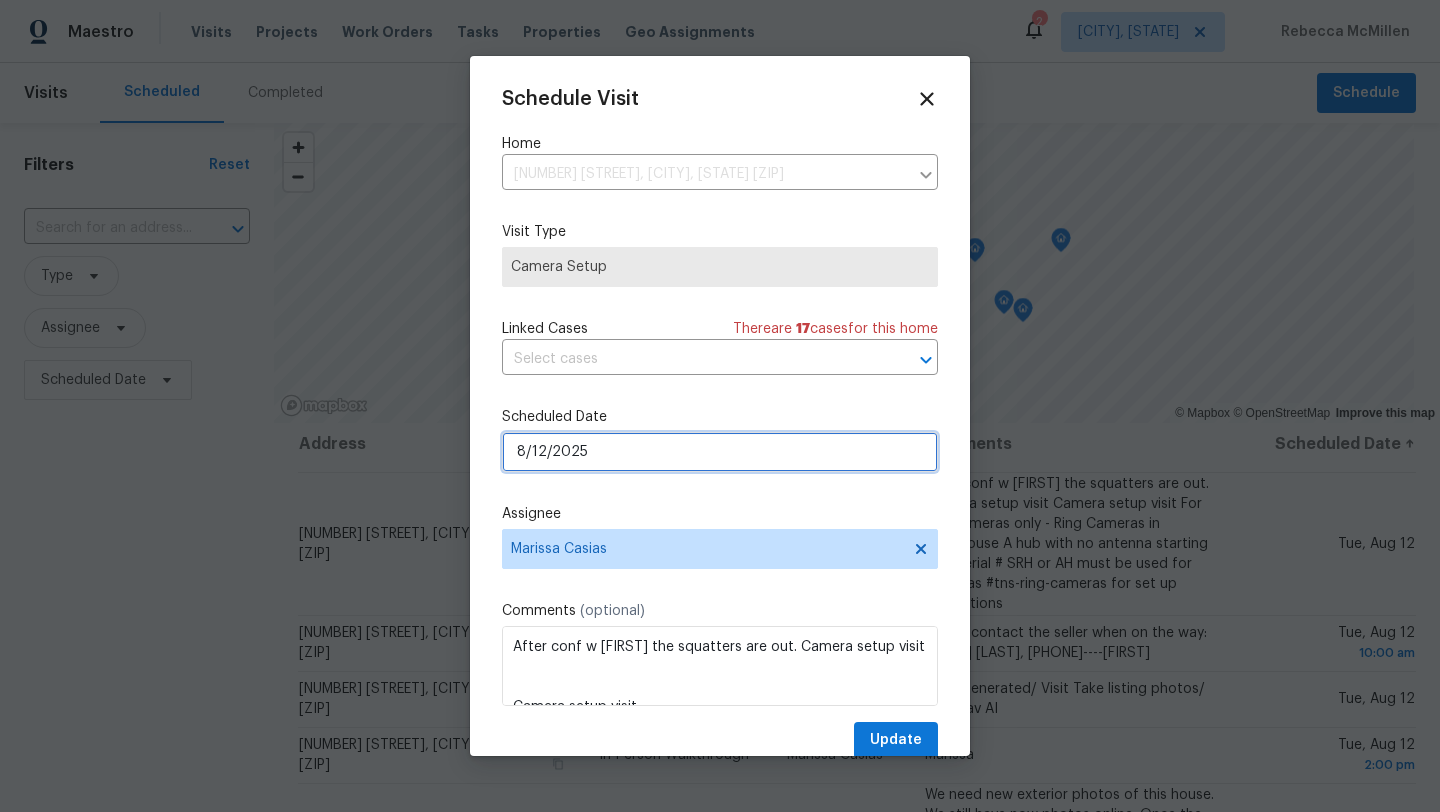 click on "8/12/2025" at bounding box center [720, 452] 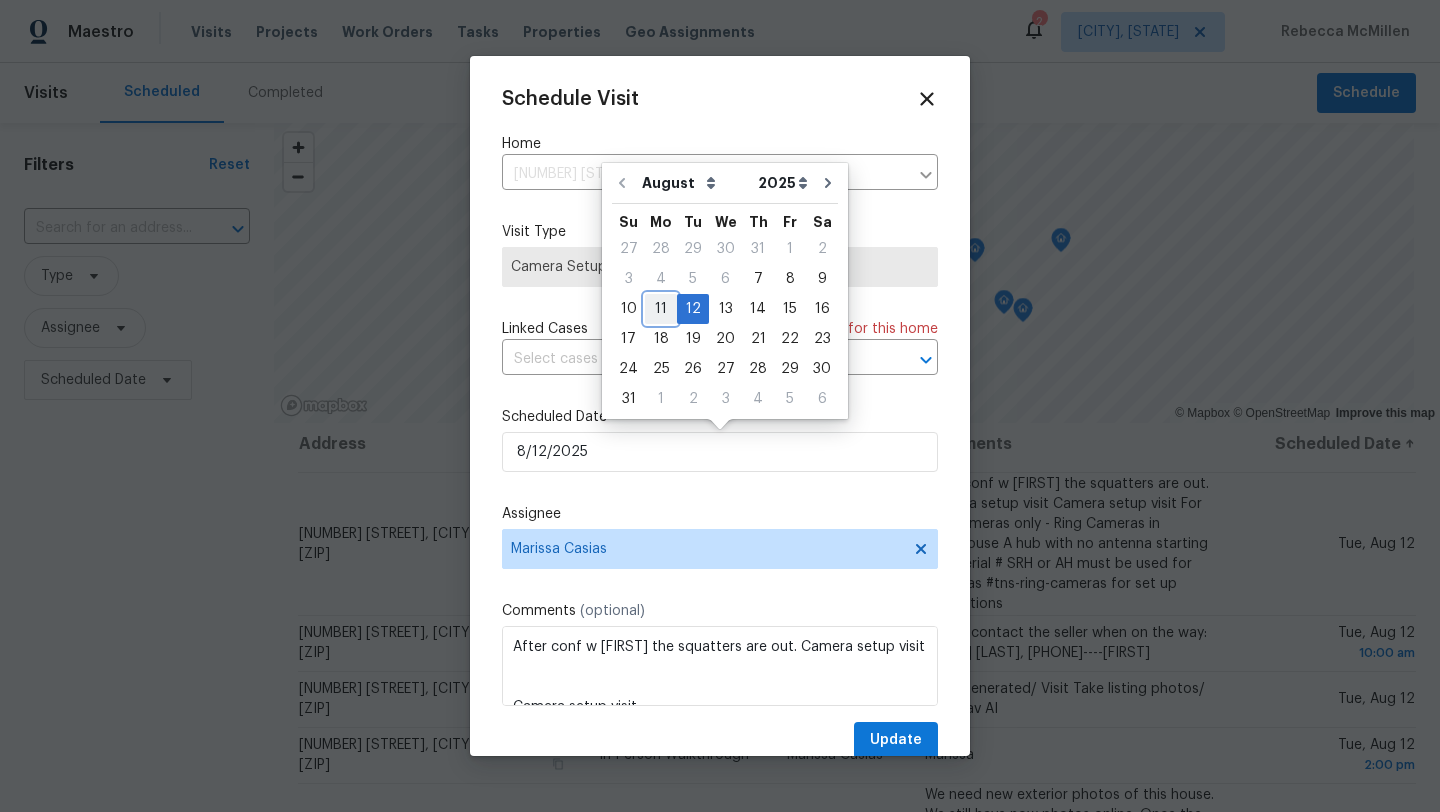 click on "11" at bounding box center [661, 309] 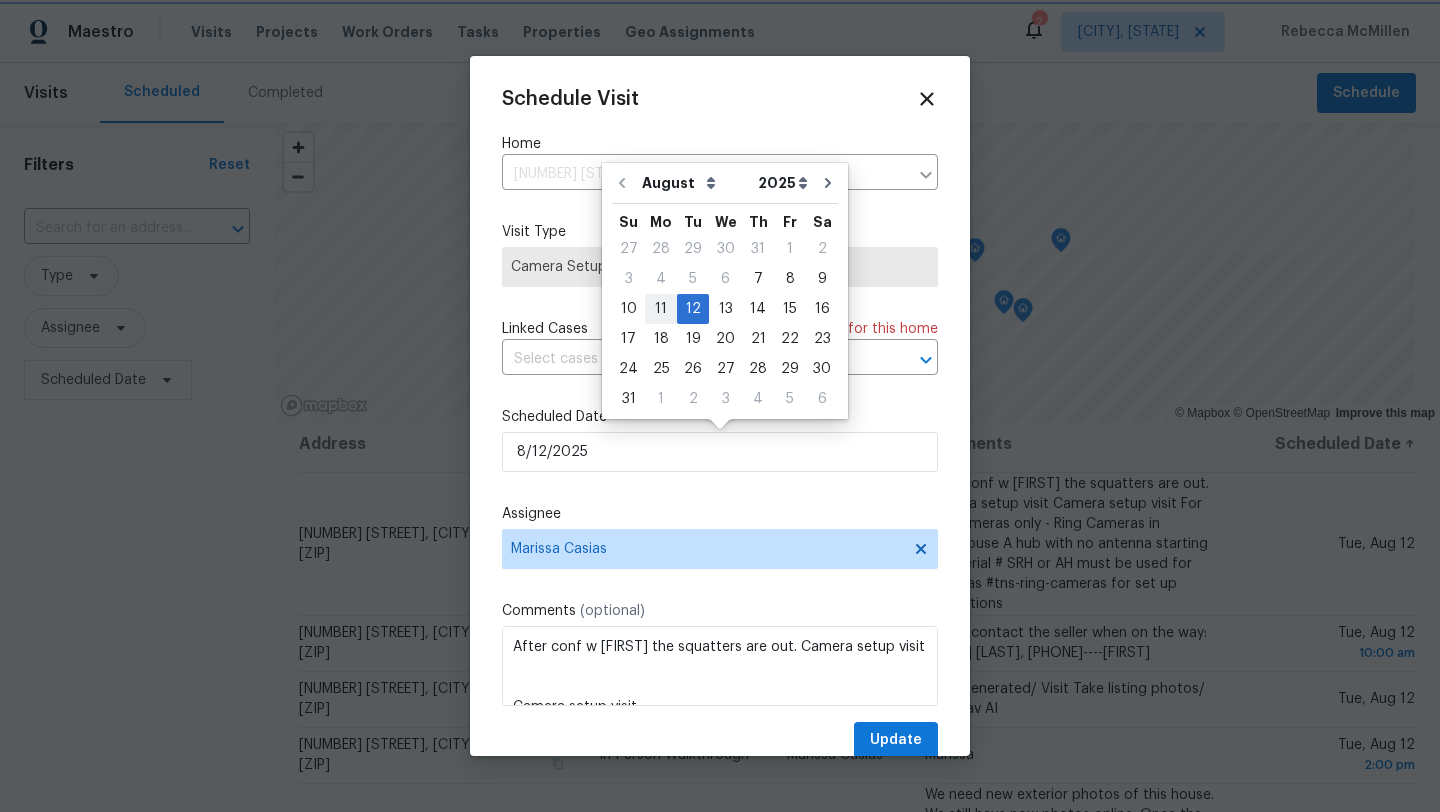 type on "8/11/2025" 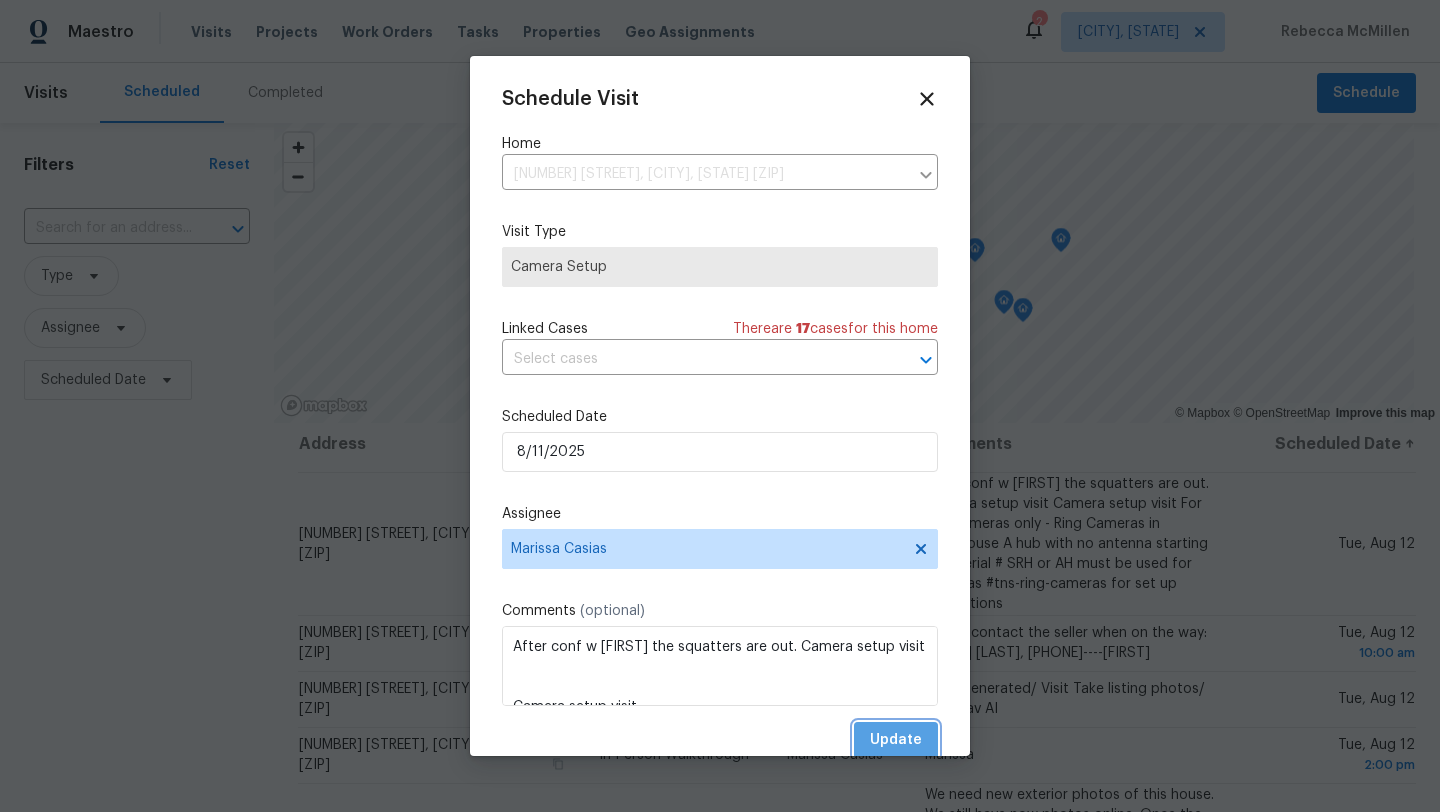 click on "Update" at bounding box center (896, 740) 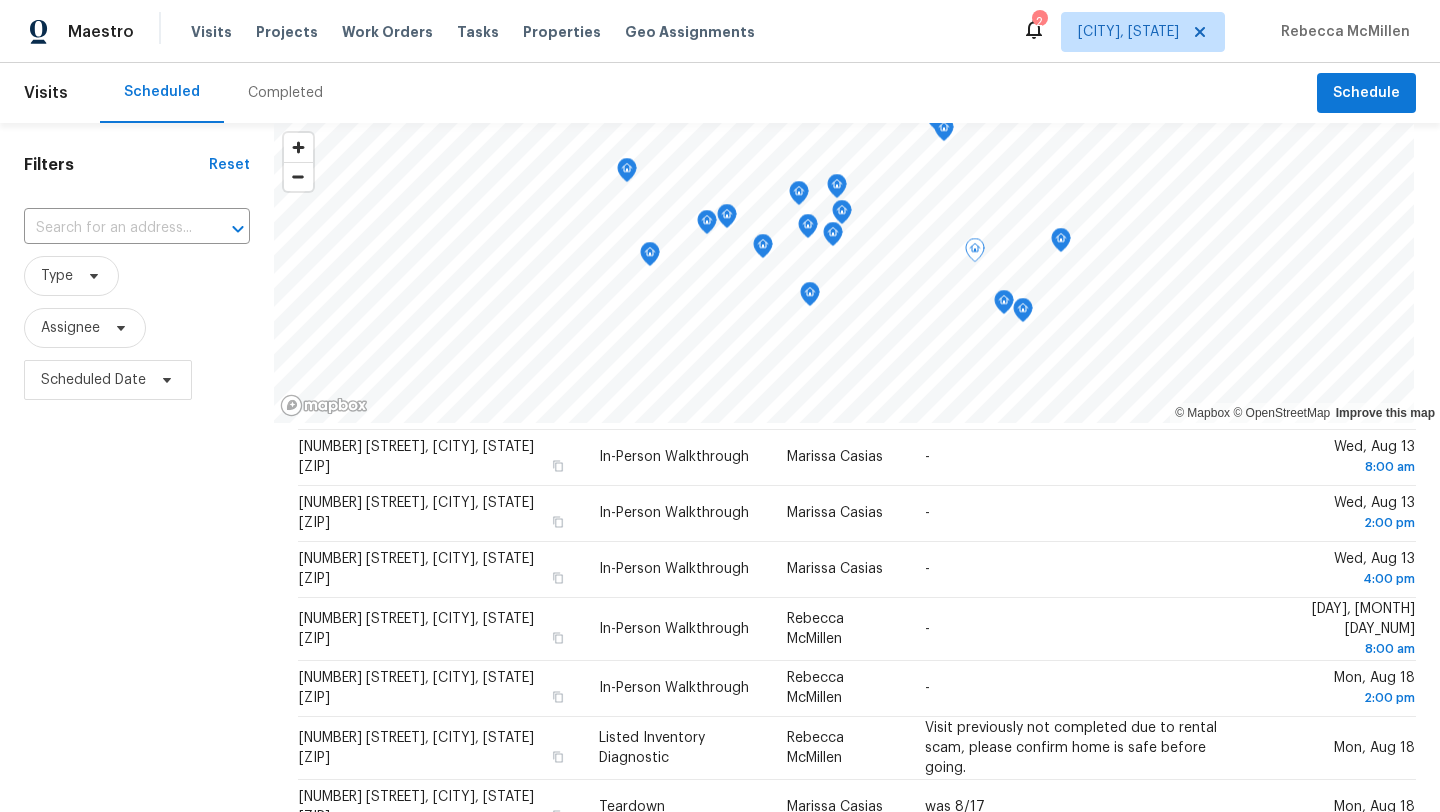 scroll, scrollTop: 395, scrollLeft: 0, axis: vertical 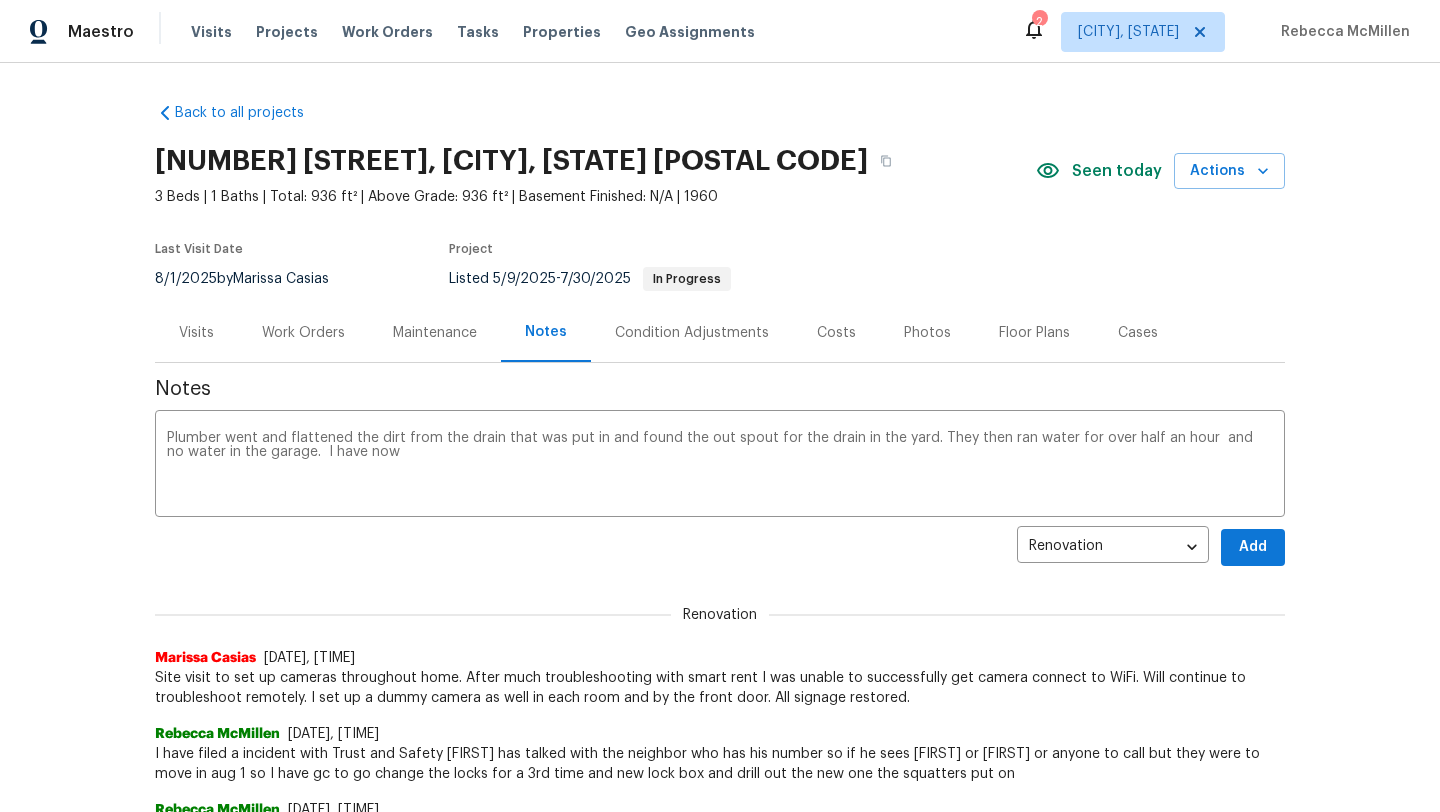 click on "Work Orders" at bounding box center [303, 332] 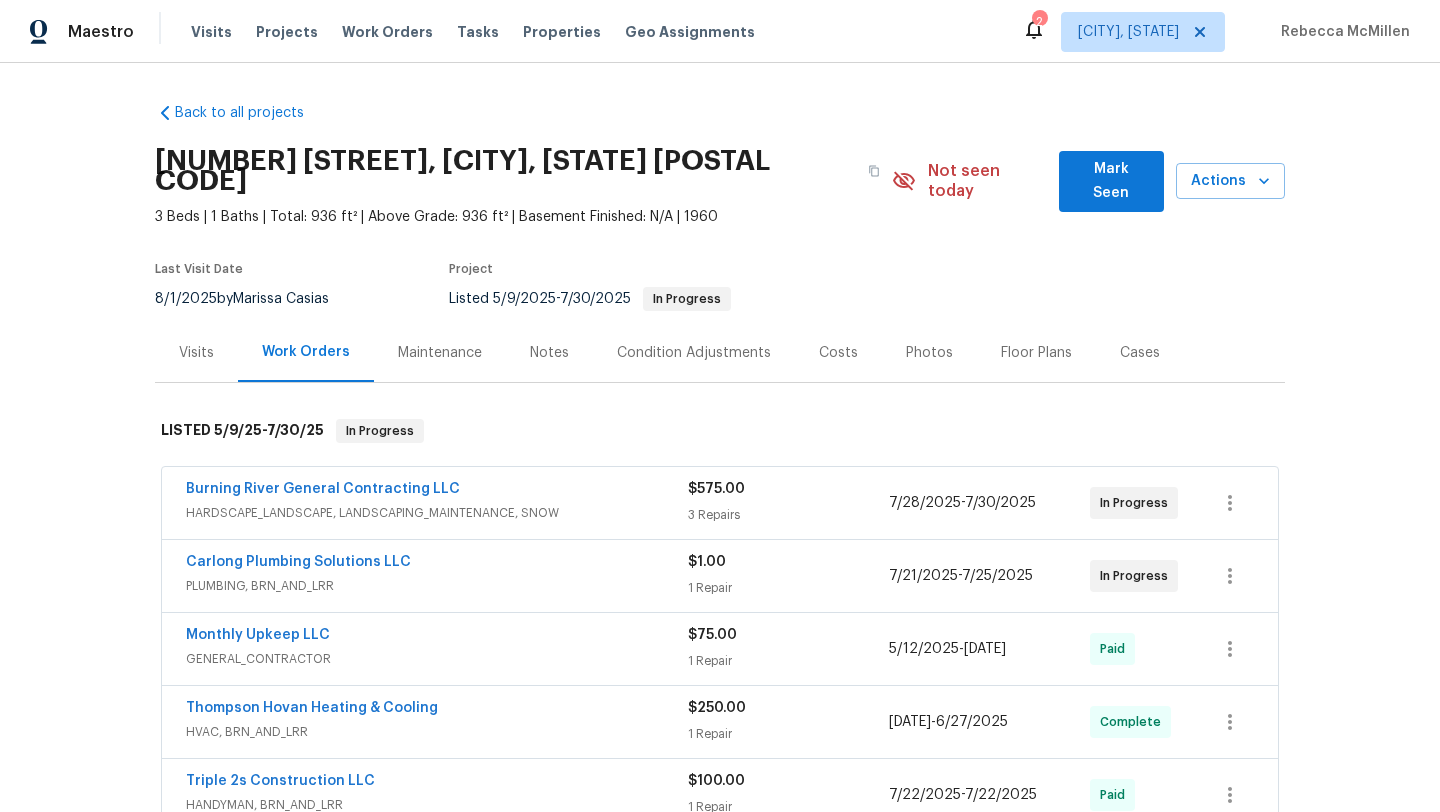 click on "Visits" at bounding box center [196, 353] 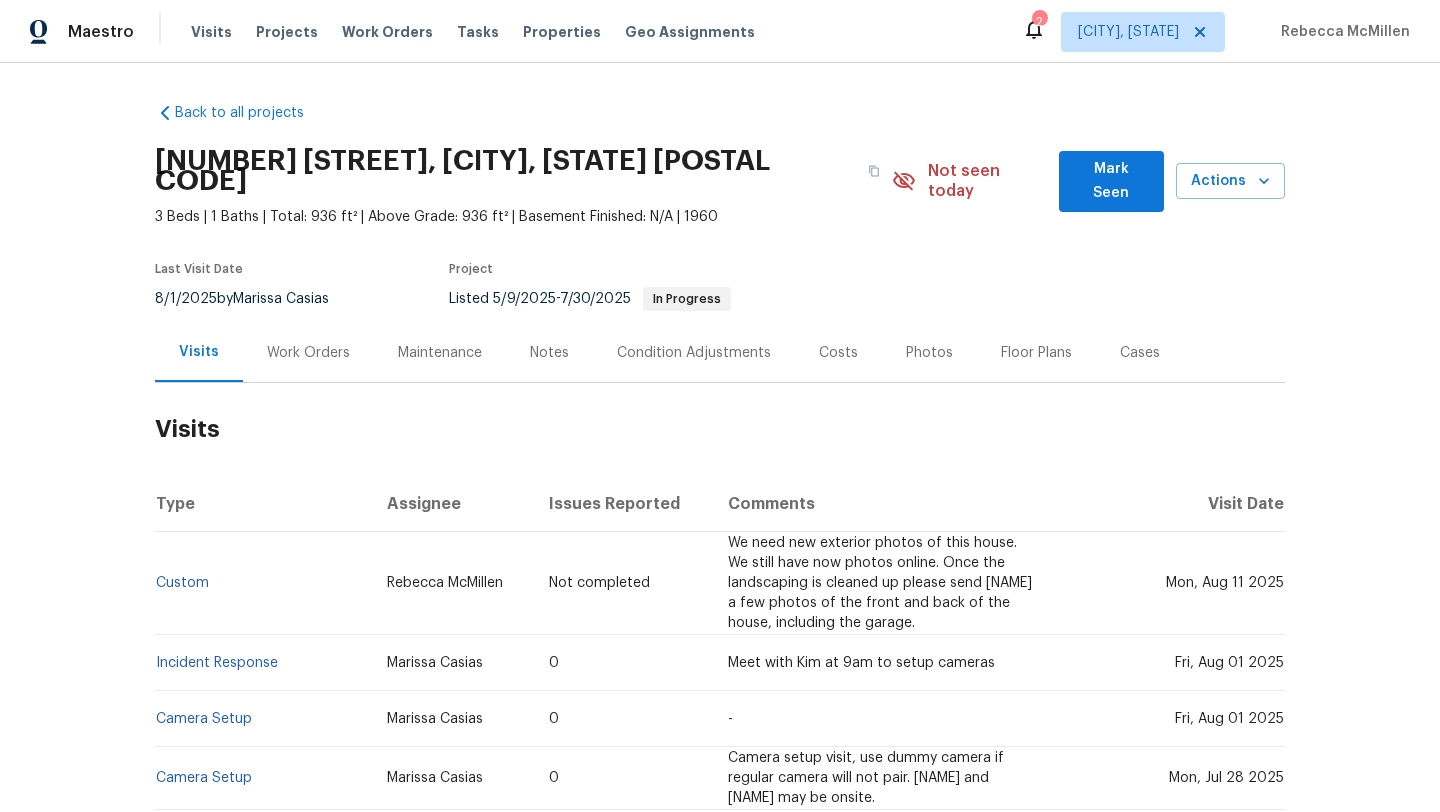 click on "Visits" at bounding box center [199, 352] 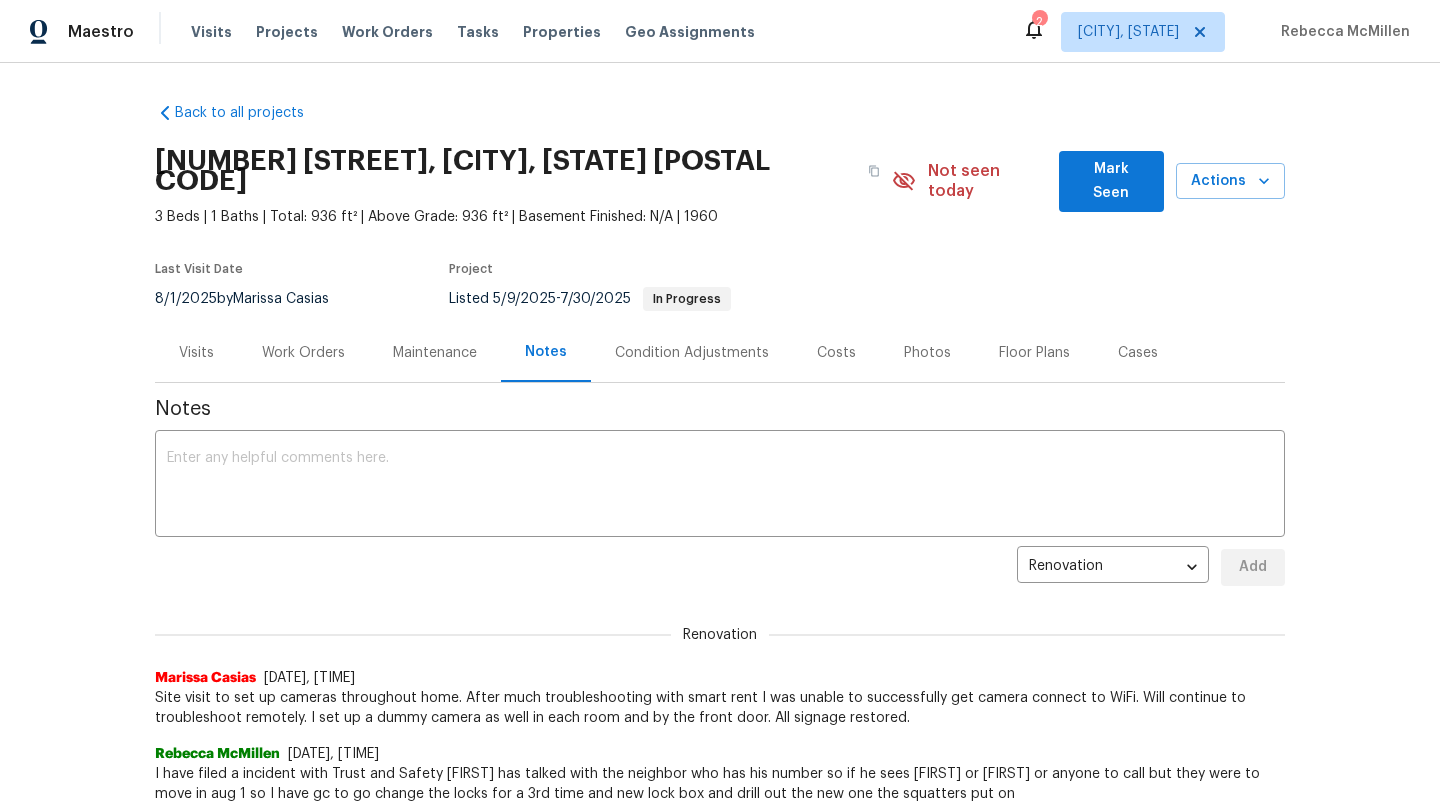 click on "Visits" at bounding box center (196, 353) 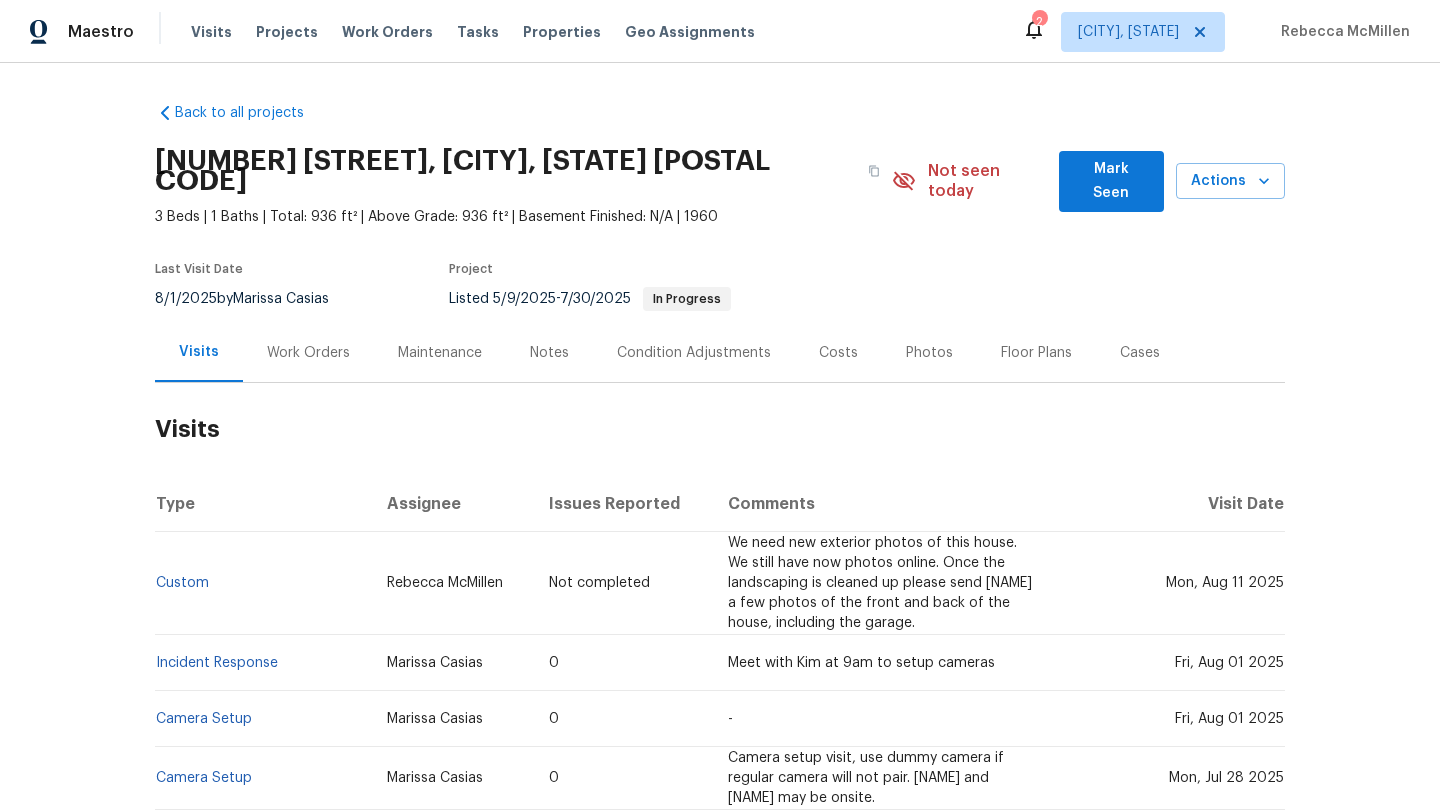 click on "Work Orders" at bounding box center [308, 353] 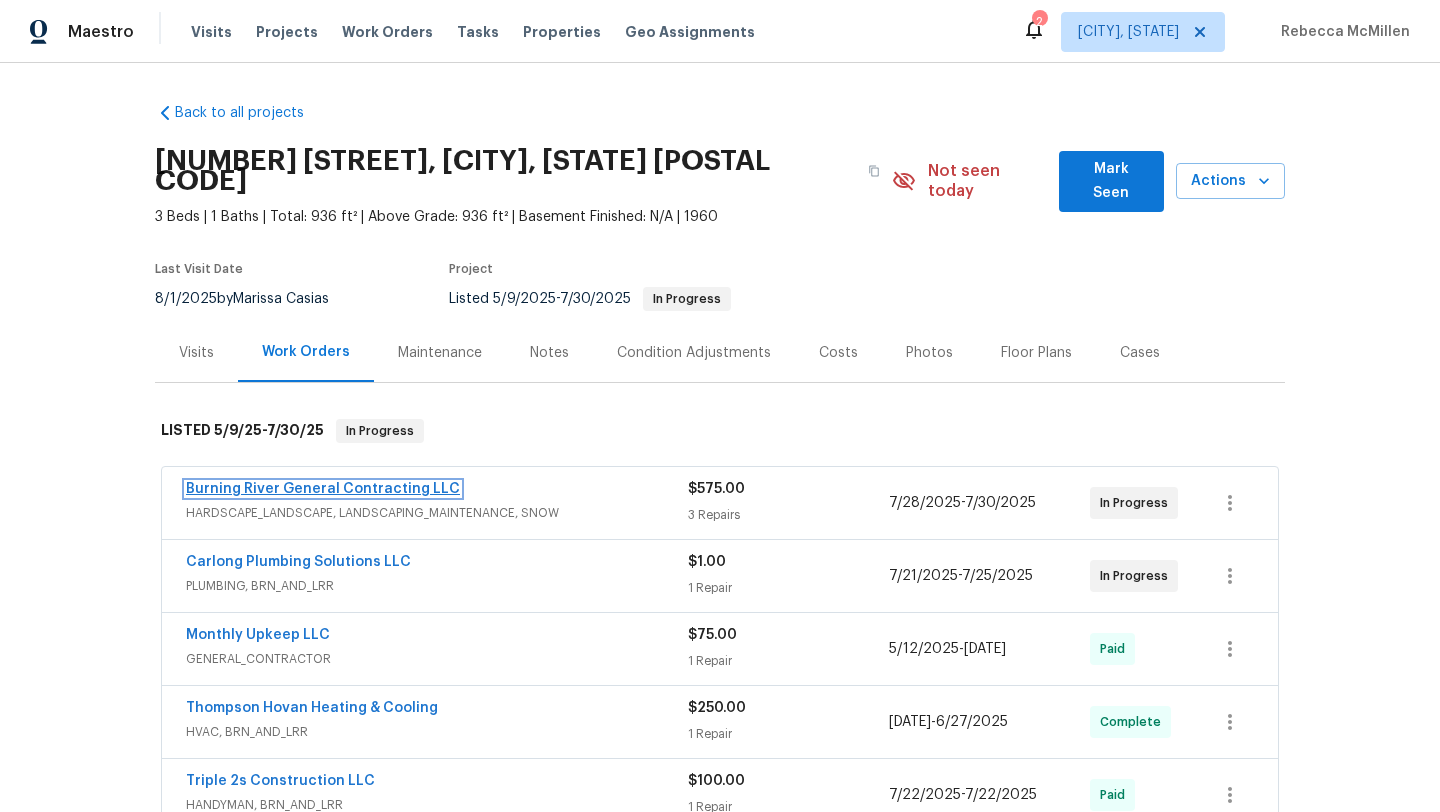 click on "Burning River General Contracting LLC" at bounding box center [323, 489] 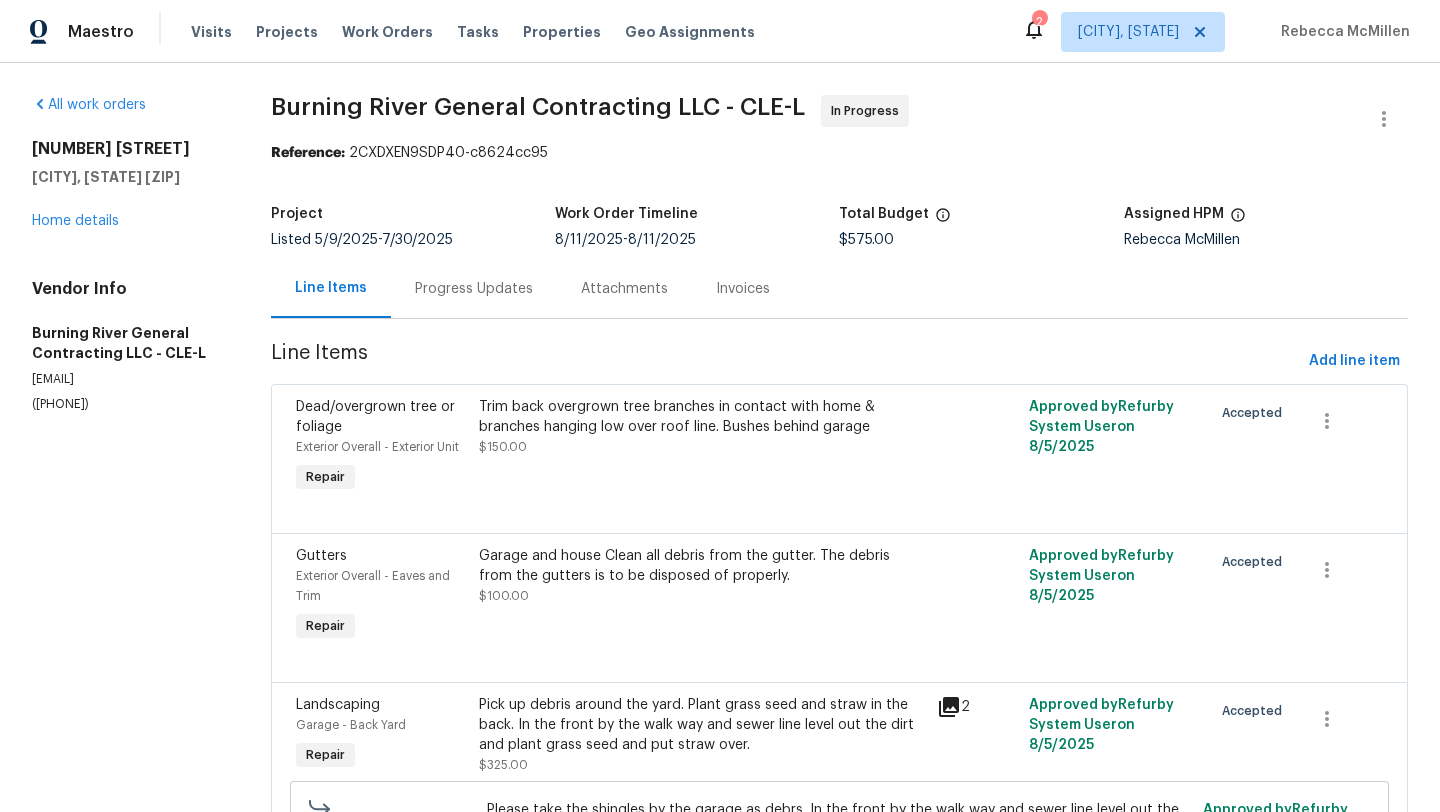 click on "Progress Updates" at bounding box center [474, 289] 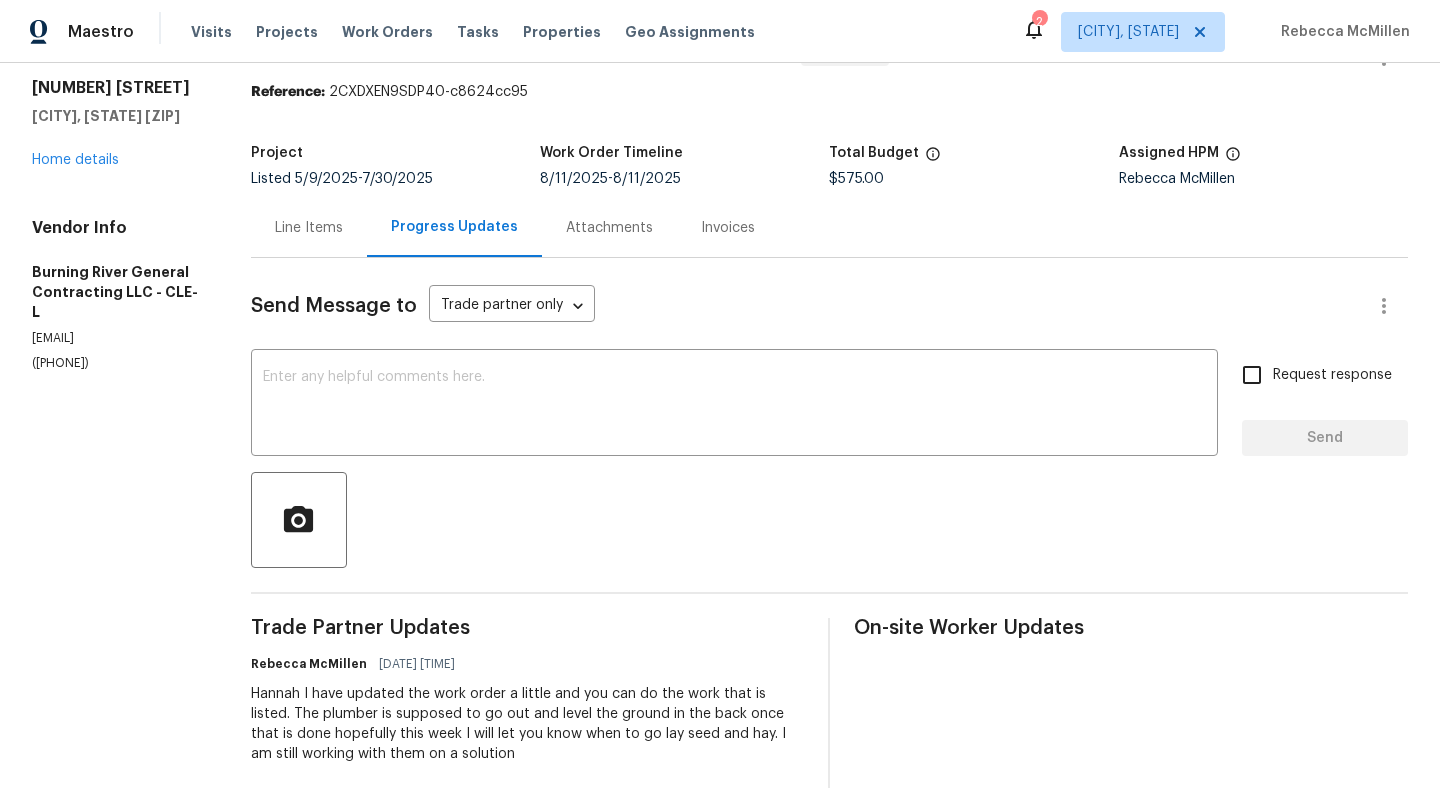 scroll, scrollTop: 69, scrollLeft: 0, axis: vertical 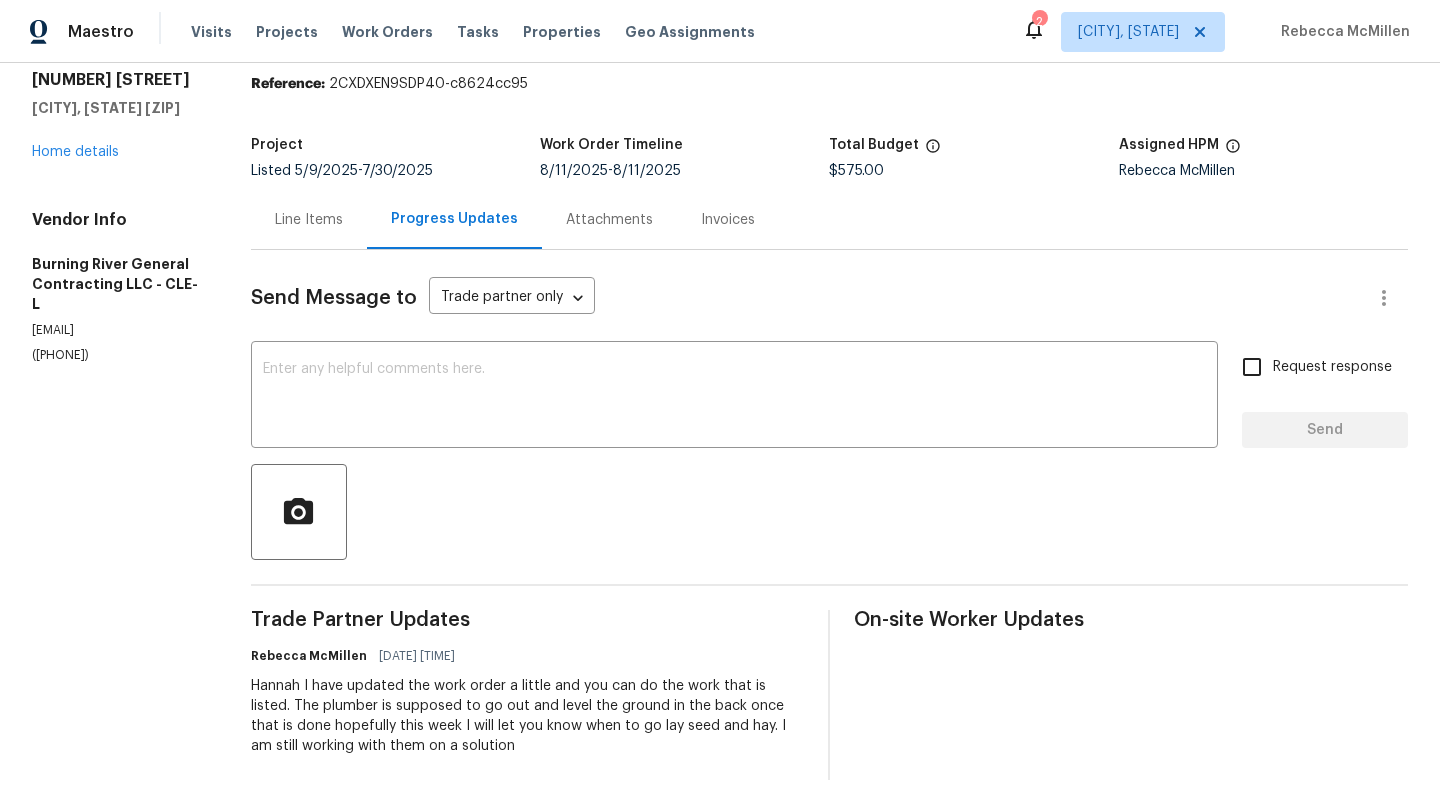 click on "Line Items" at bounding box center [309, 220] 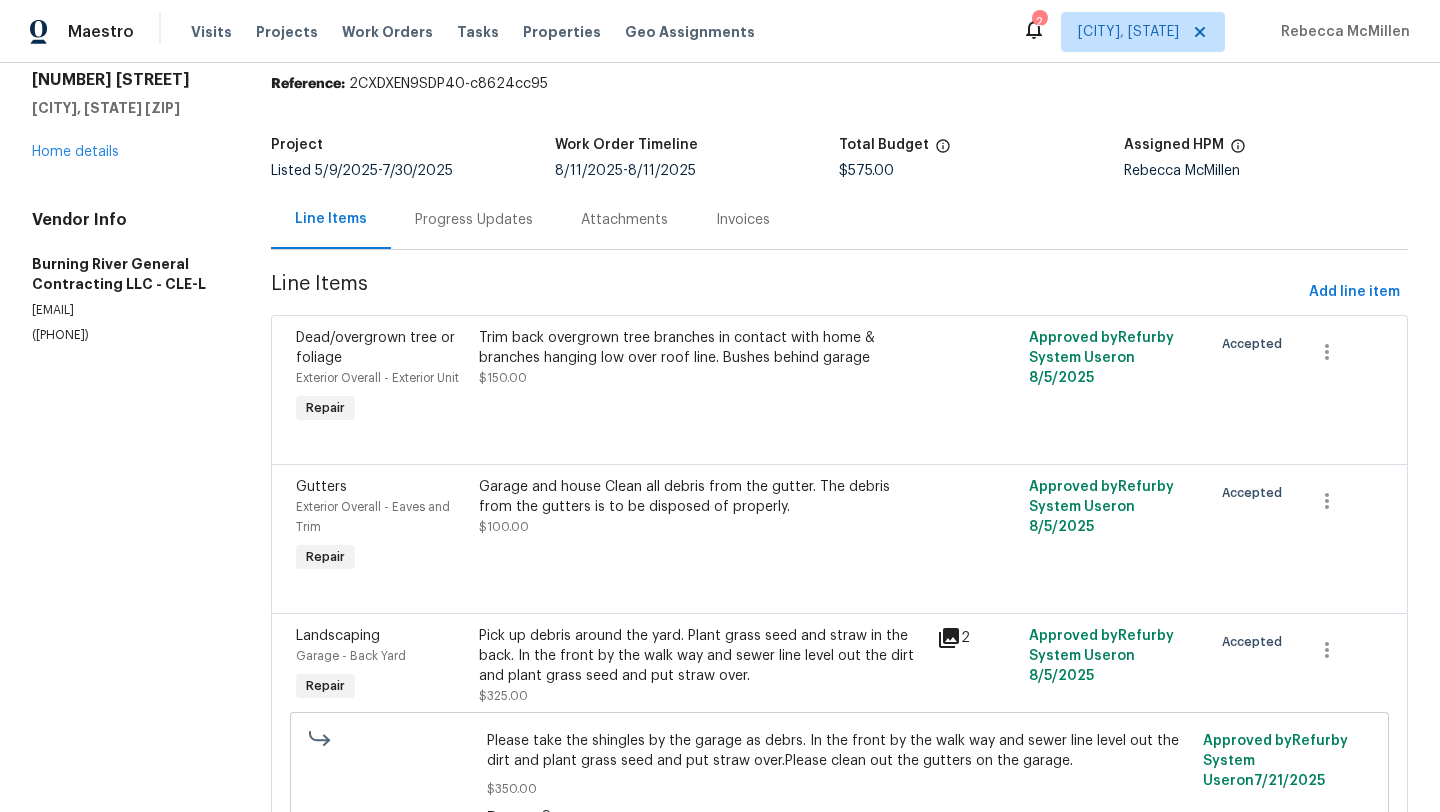click on "All work orders [NUMBER] [STREET] [CITY], [STATE] [ZIP] Home details Vendor Info Burning River General Contracting LLC - CLE-L [EMAIL] [PHONE]" at bounding box center (127, 185) 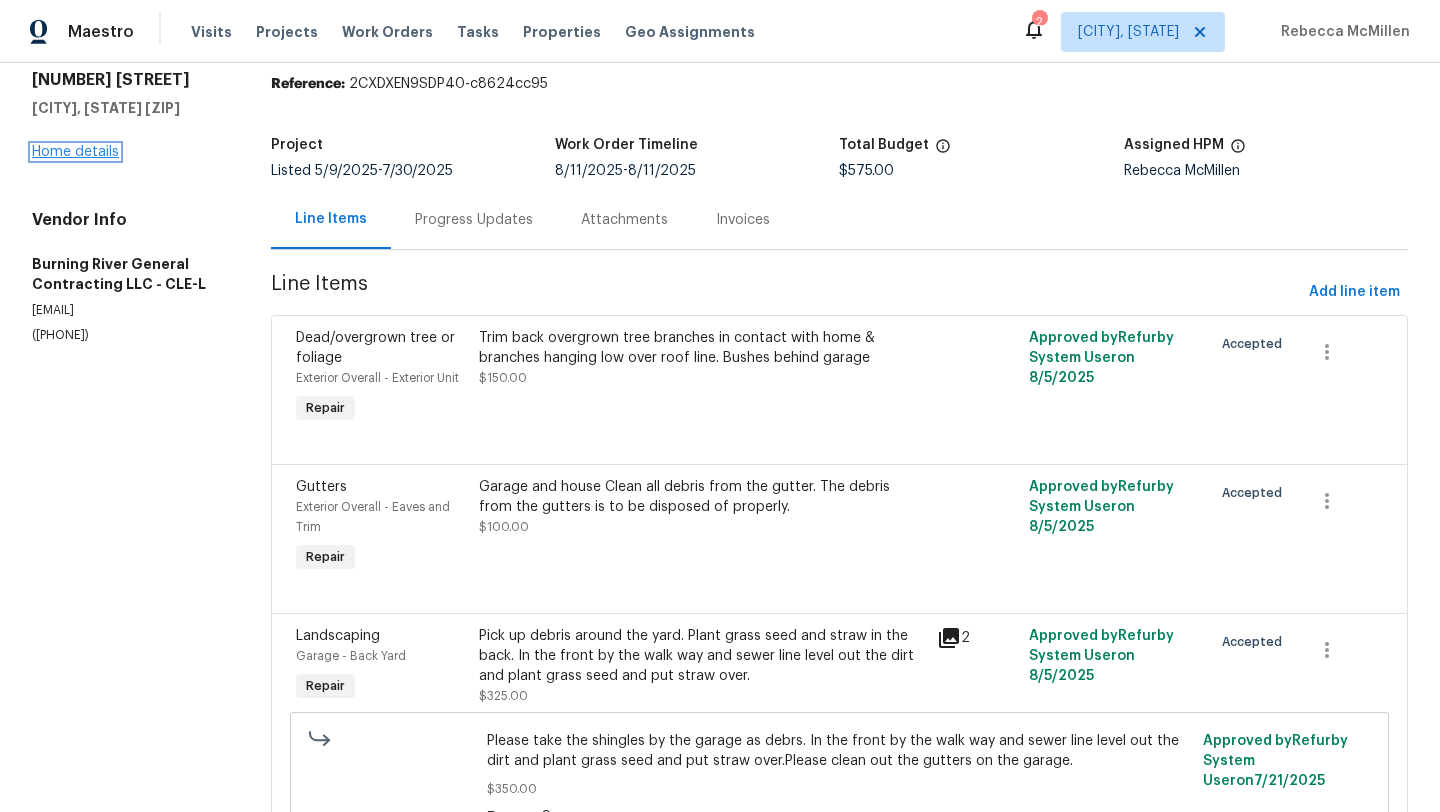 click on "Home details" at bounding box center [75, 152] 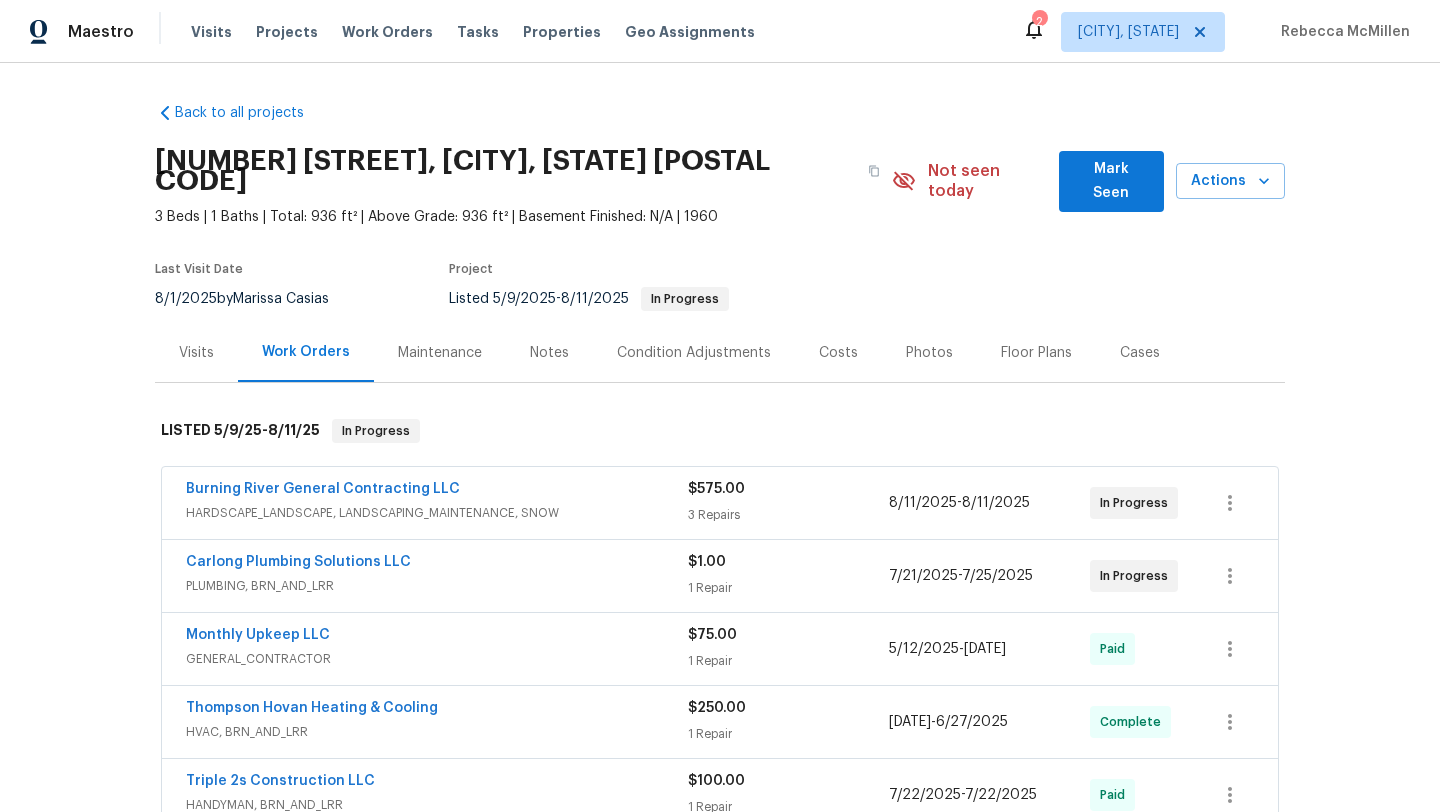 click on "Visits" at bounding box center [196, 353] 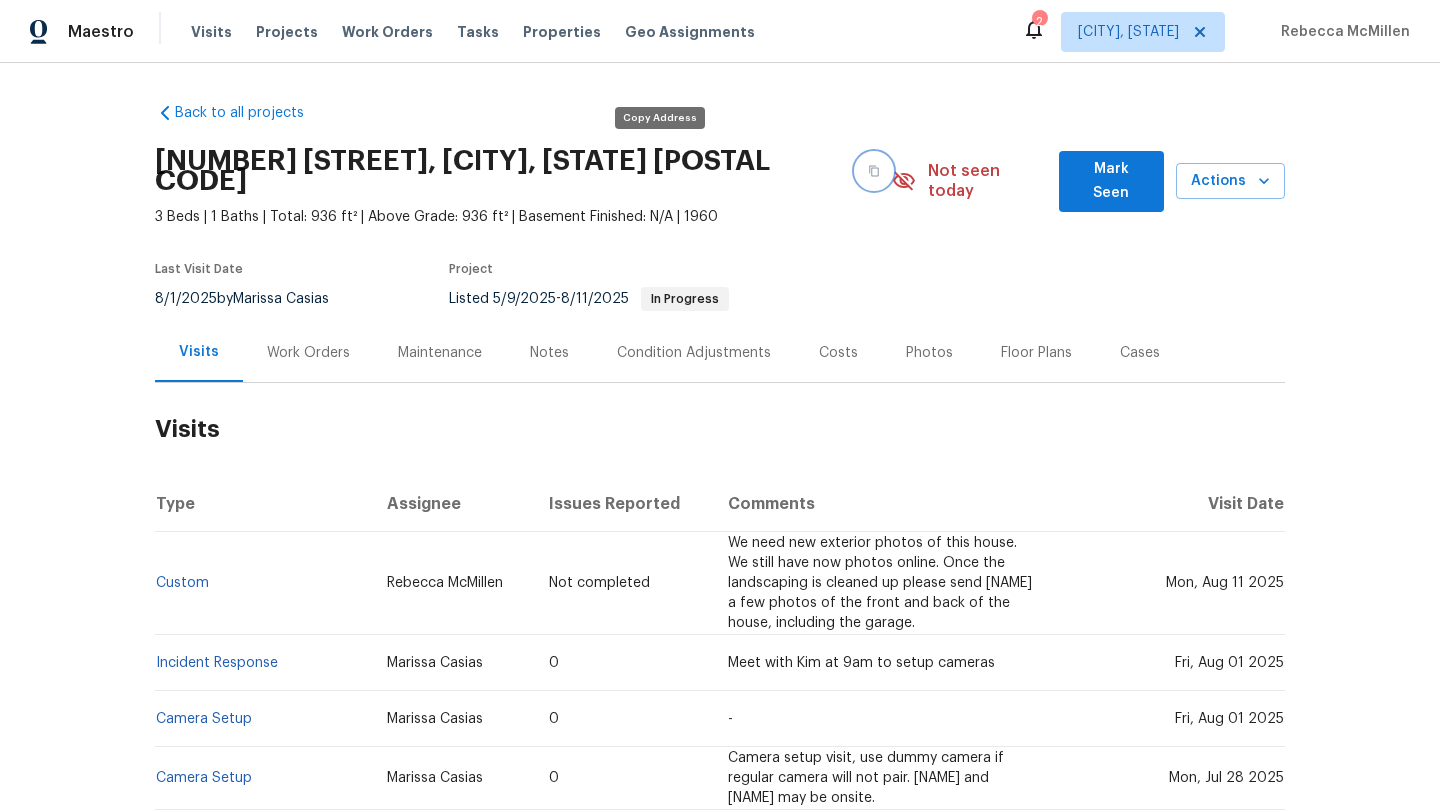 click at bounding box center (874, 171) 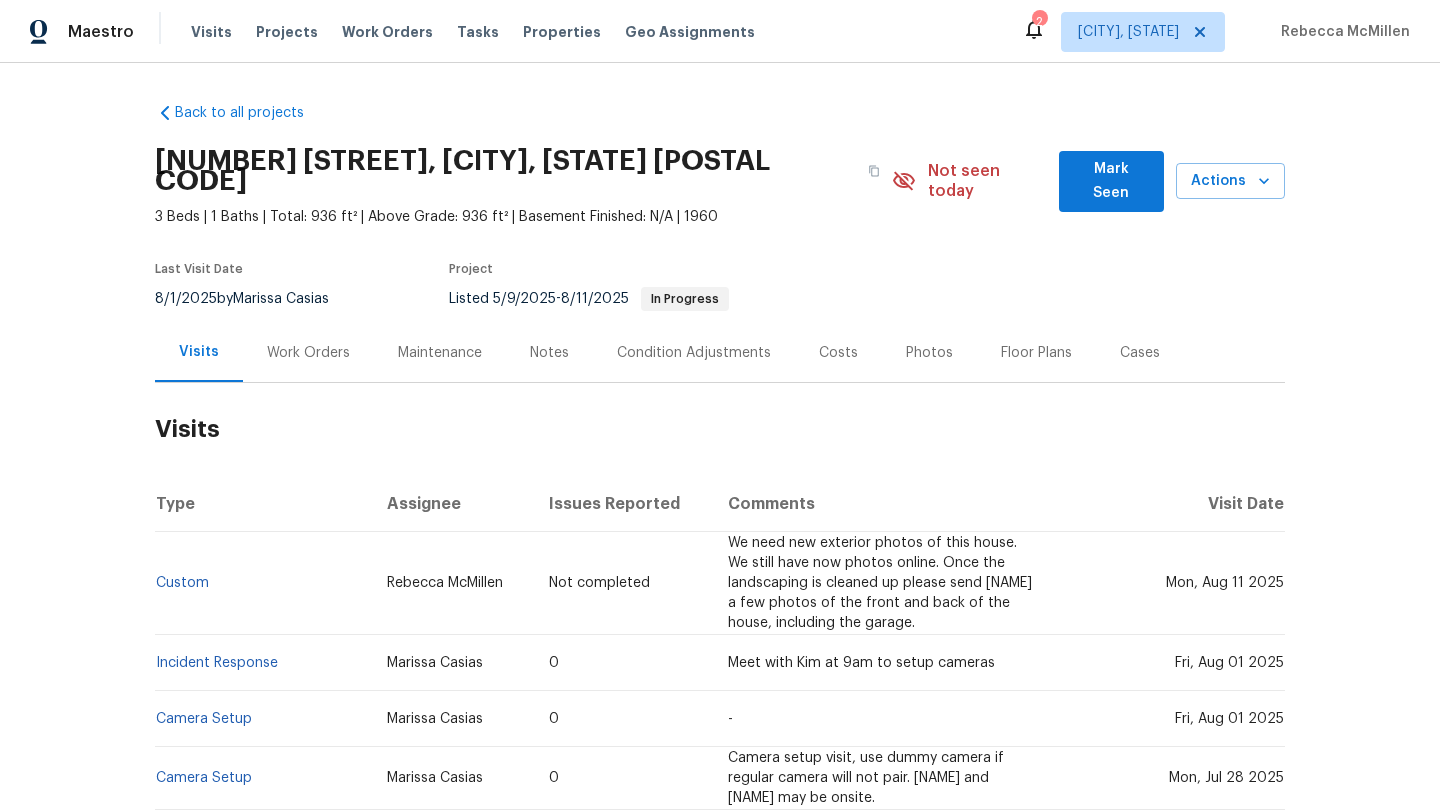 click on "Notes" at bounding box center (549, 353) 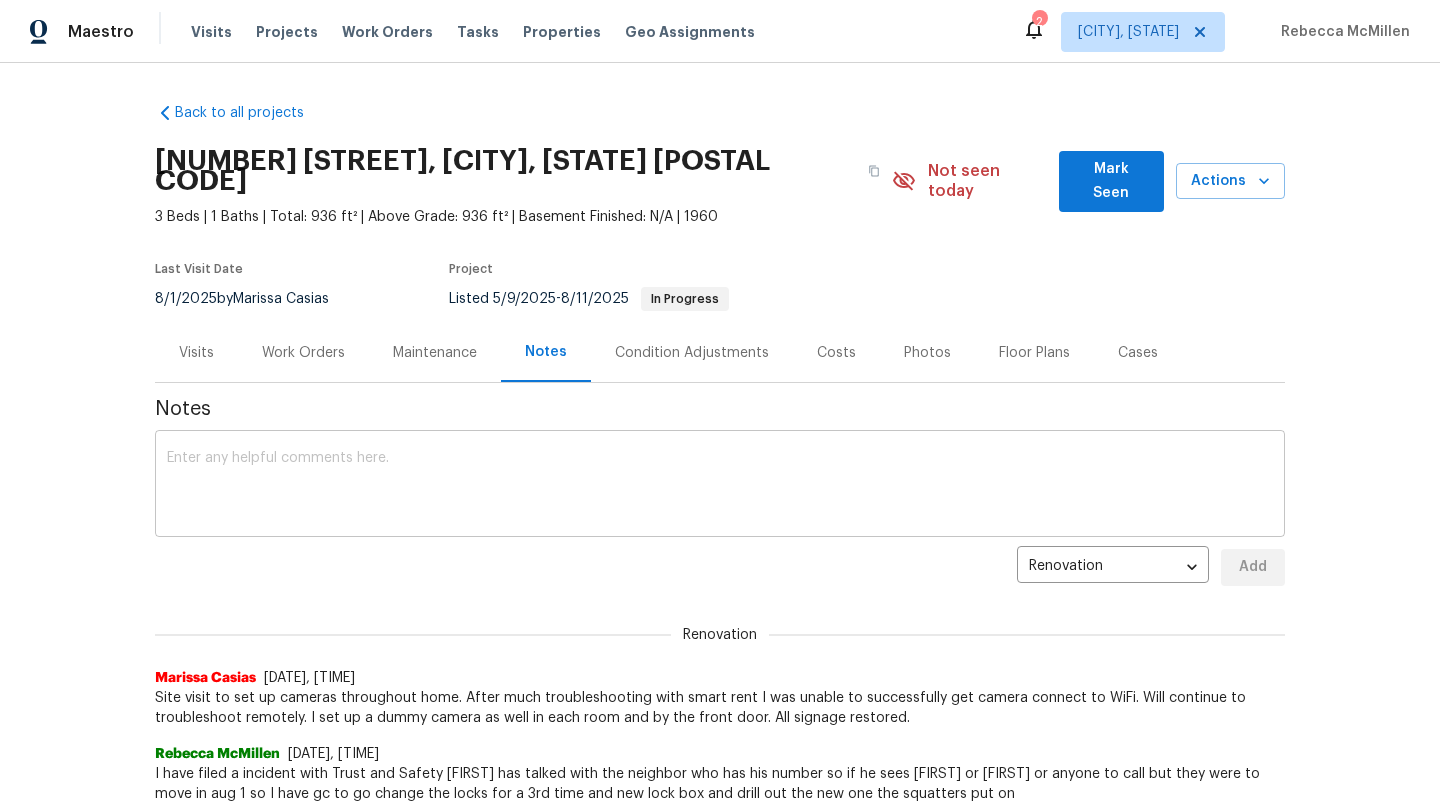 click at bounding box center (720, 486) 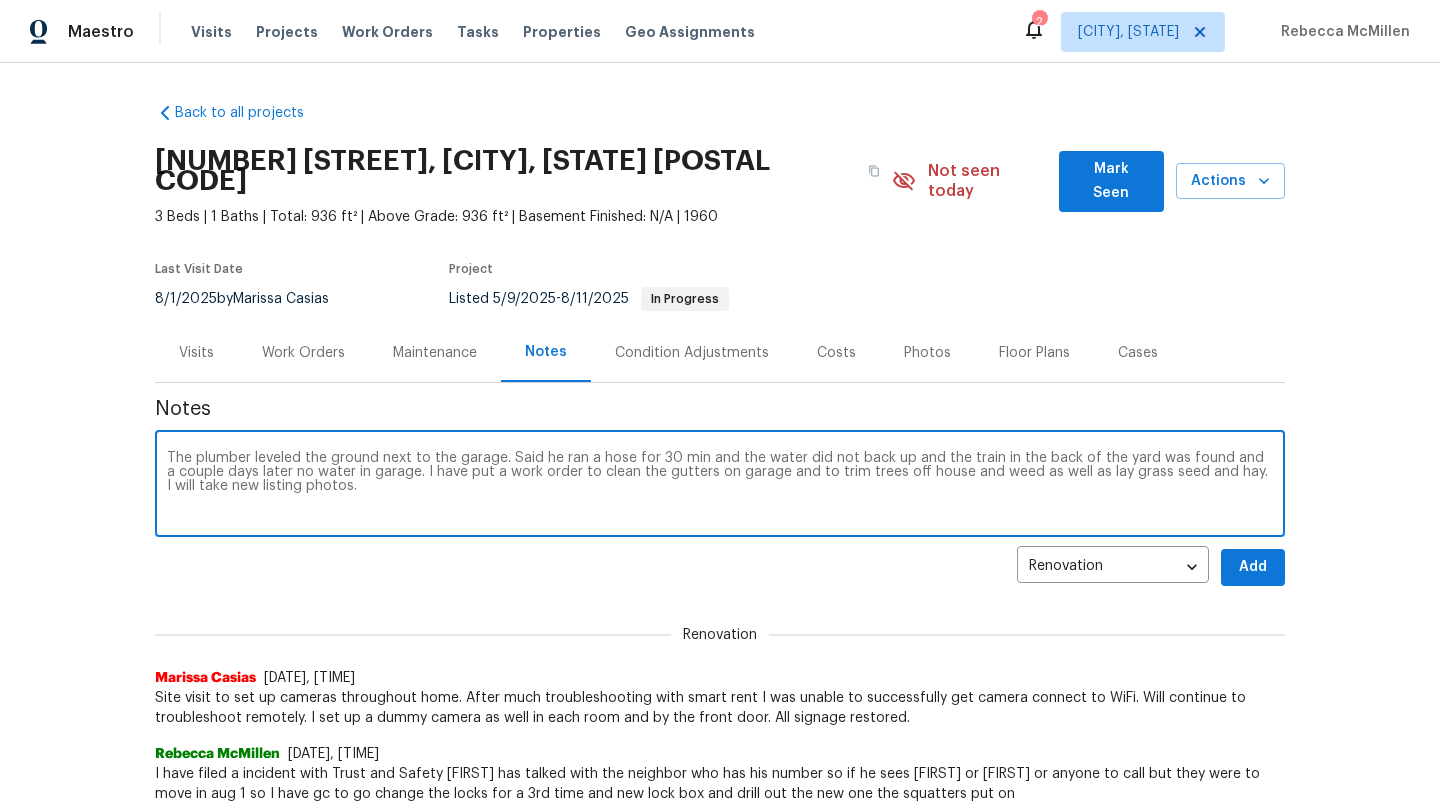 type on "The plumber leveled the ground next to the garage. Said he ran a hose for 30 min and the water did not back up and the train in the back of the yard was found and a couple days later no water in garage. I have put a work order to clean the gutters on garage and to trim trees off house and weed as well as lay grass seed and hay. I will take new listing photos." 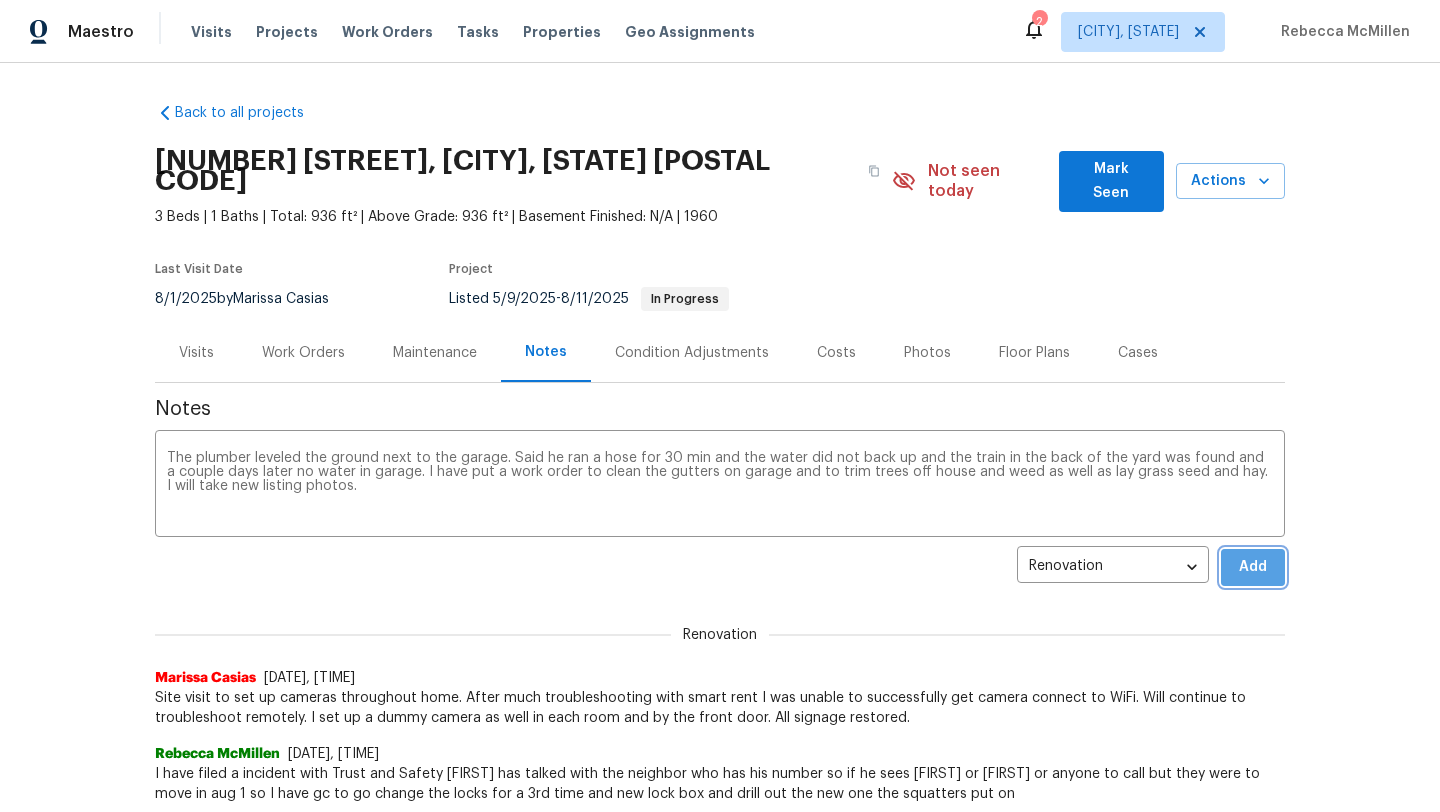click on "Add" at bounding box center [1253, 567] 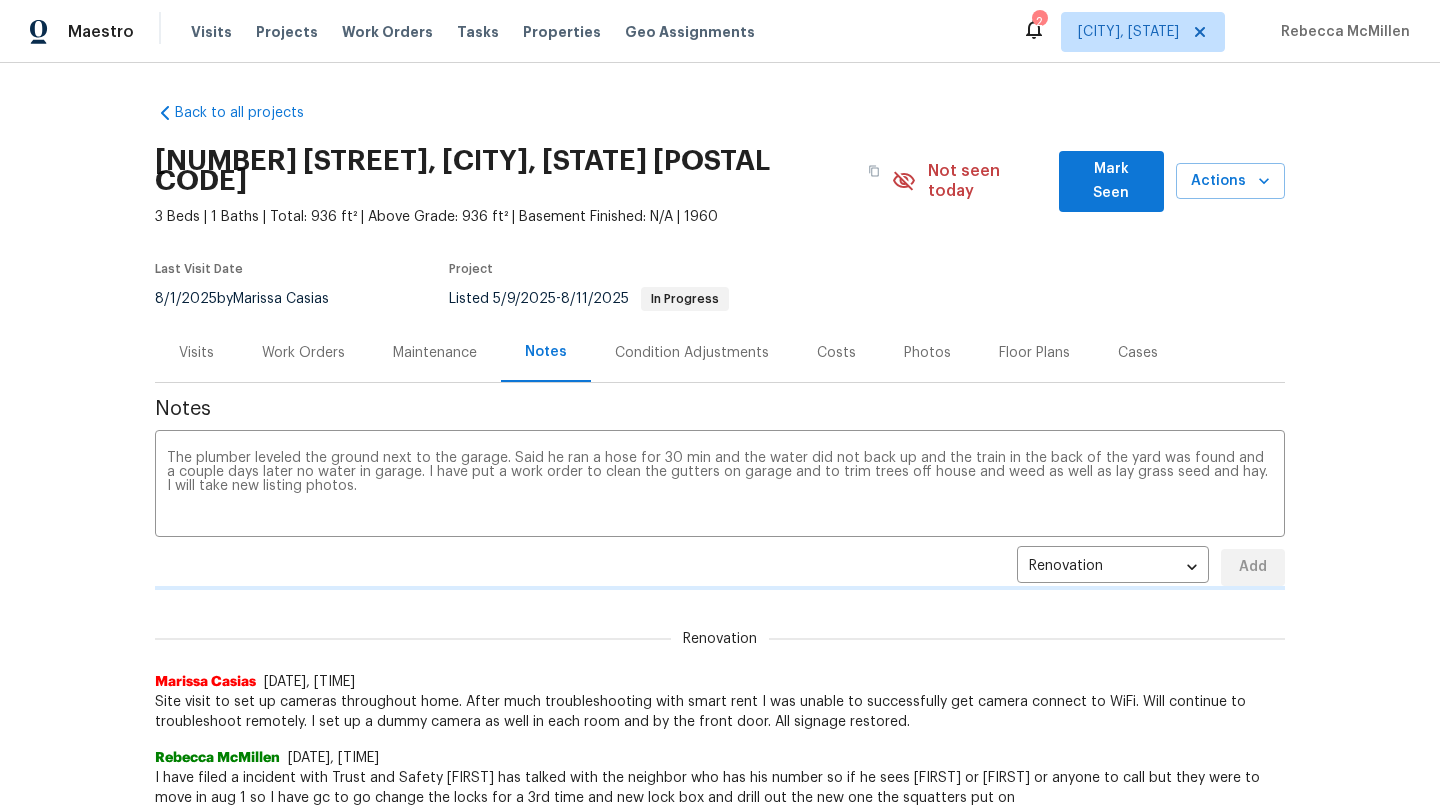 type 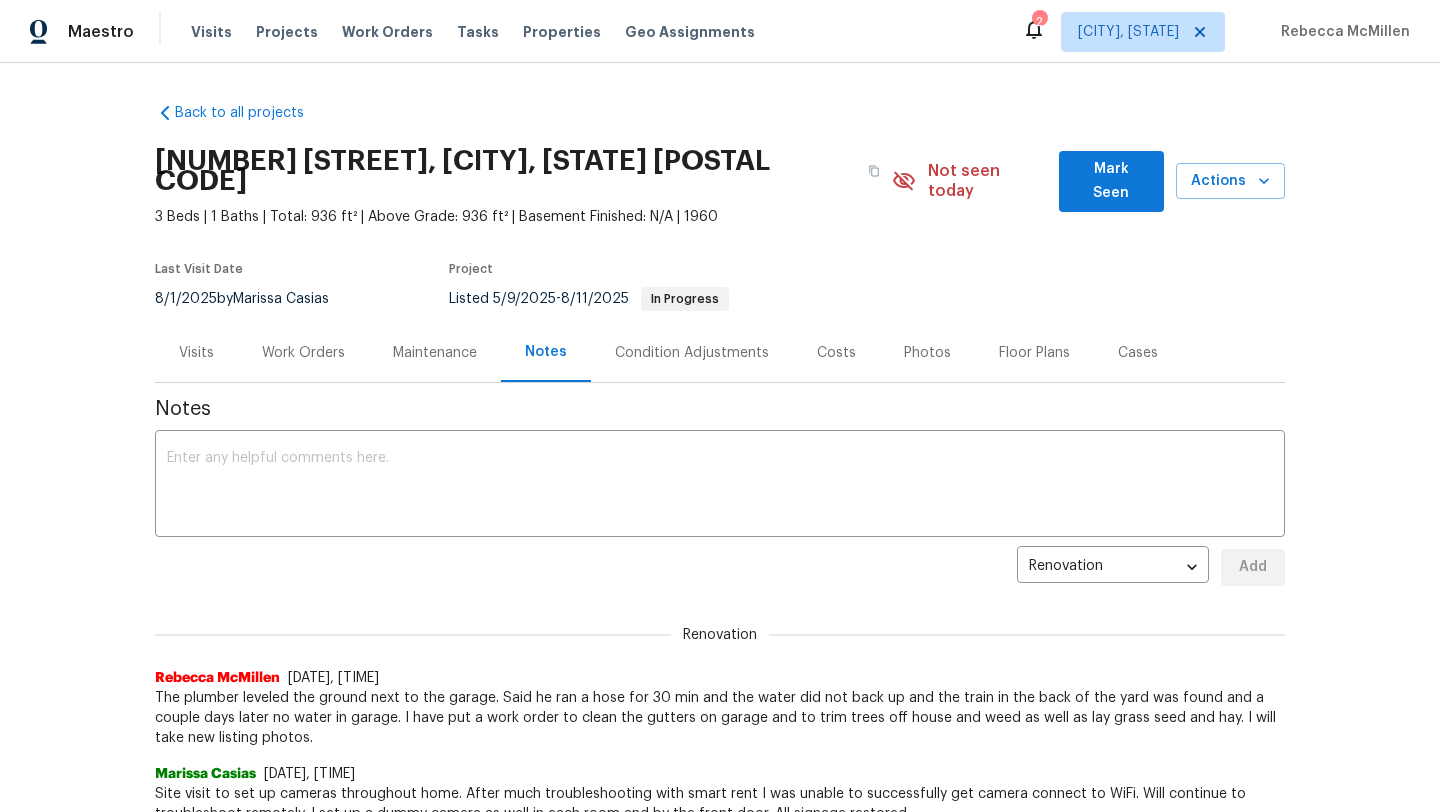 click on "Visits" at bounding box center (196, 353) 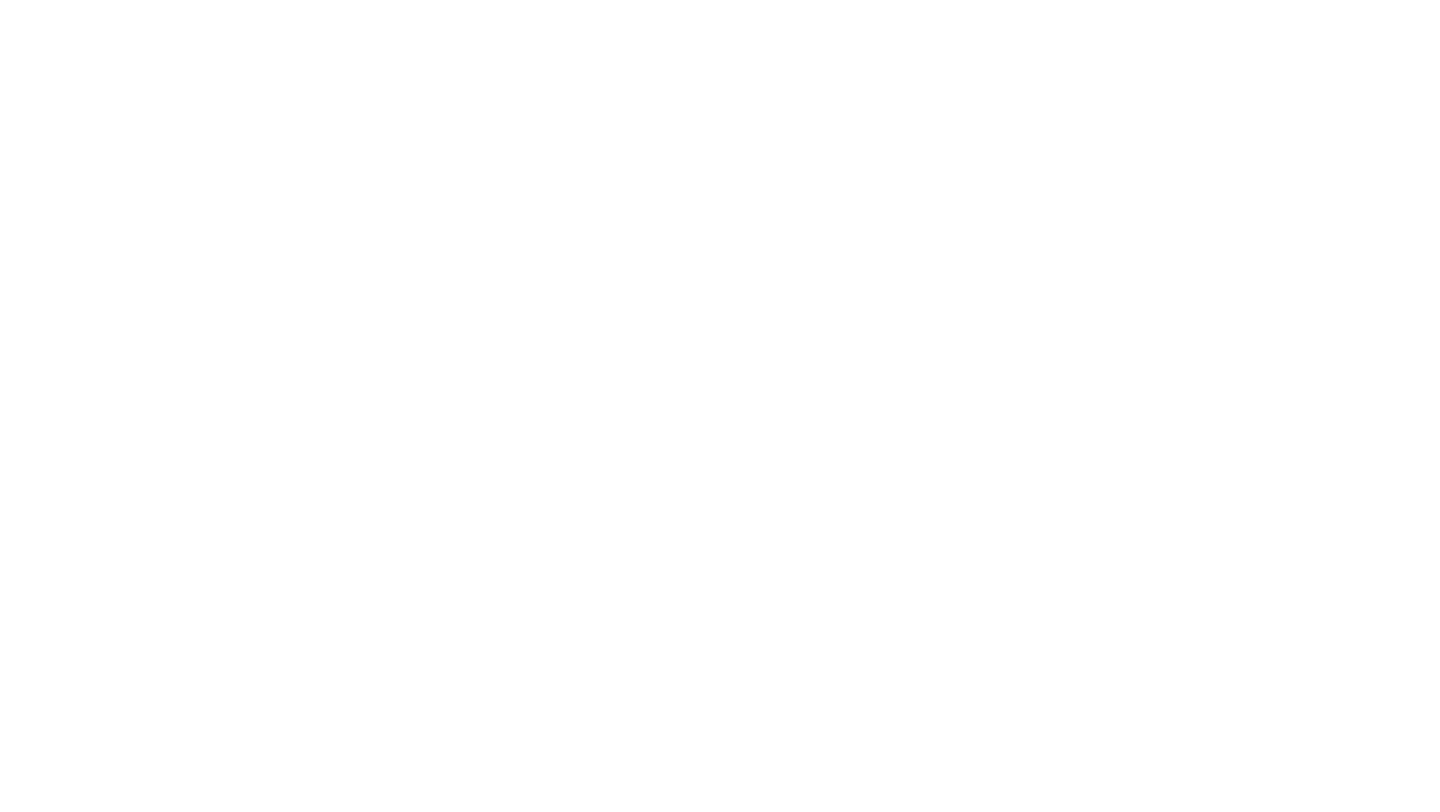 scroll, scrollTop: 0, scrollLeft: 0, axis: both 